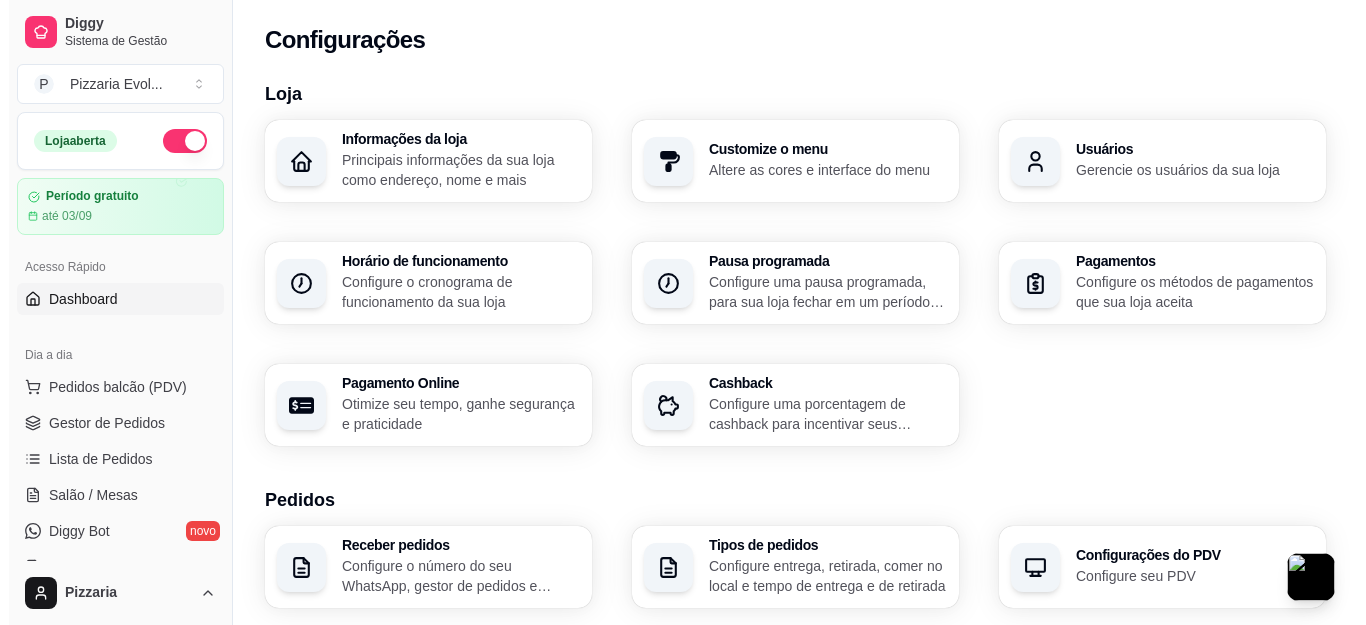 scroll, scrollTop: 0, scrollLeft: 0, axis: both 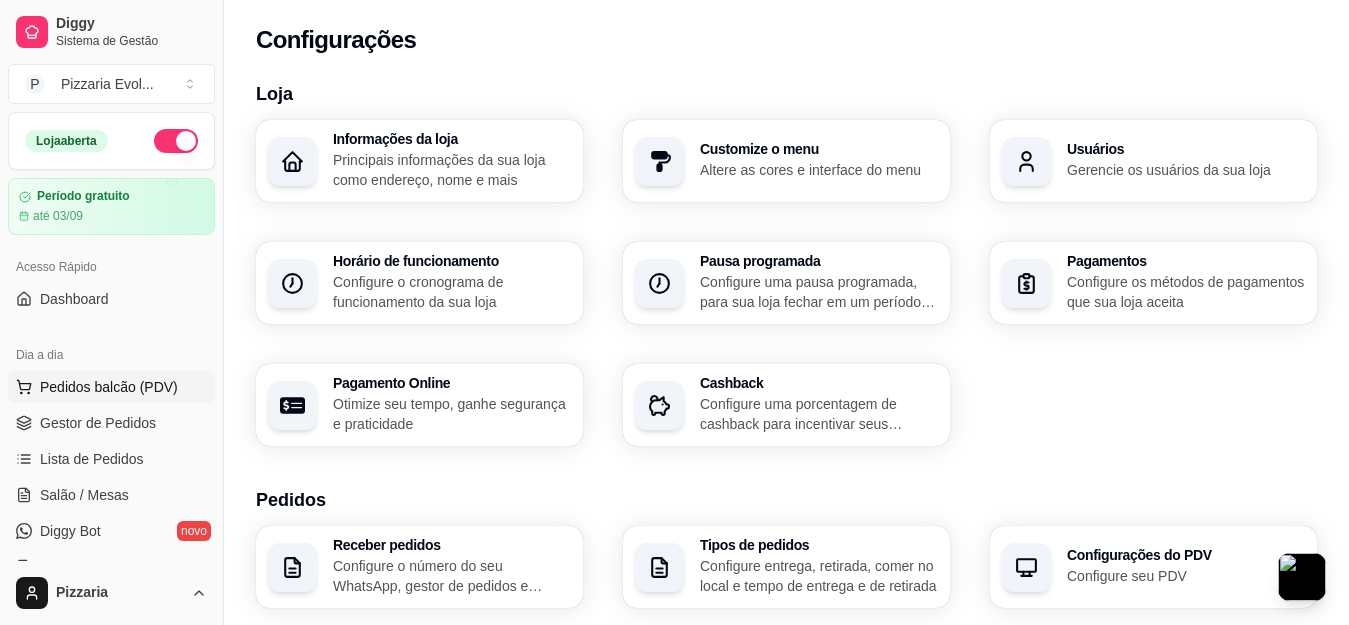 click on "Pedidos balcão (PDV)" at bounding box center (109, 387) 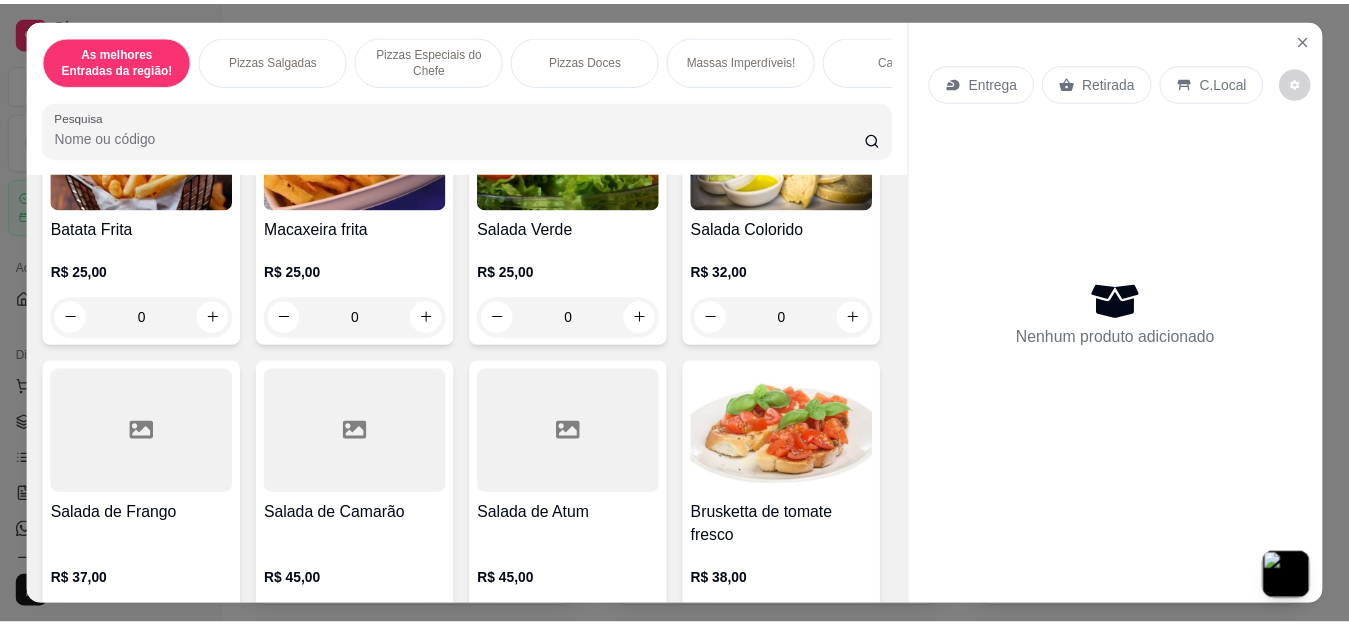 scroll, scrollTop: 0, scrollLeft: 0, axis: both 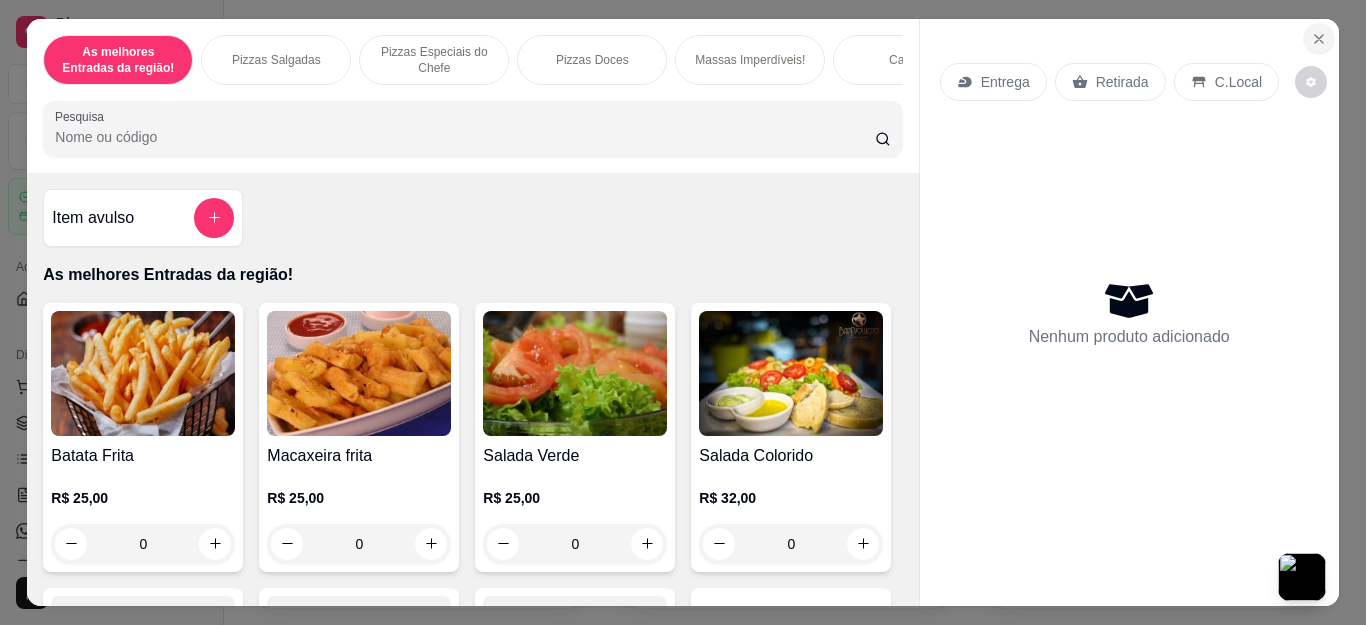 click at bounding box center (1319, 39) 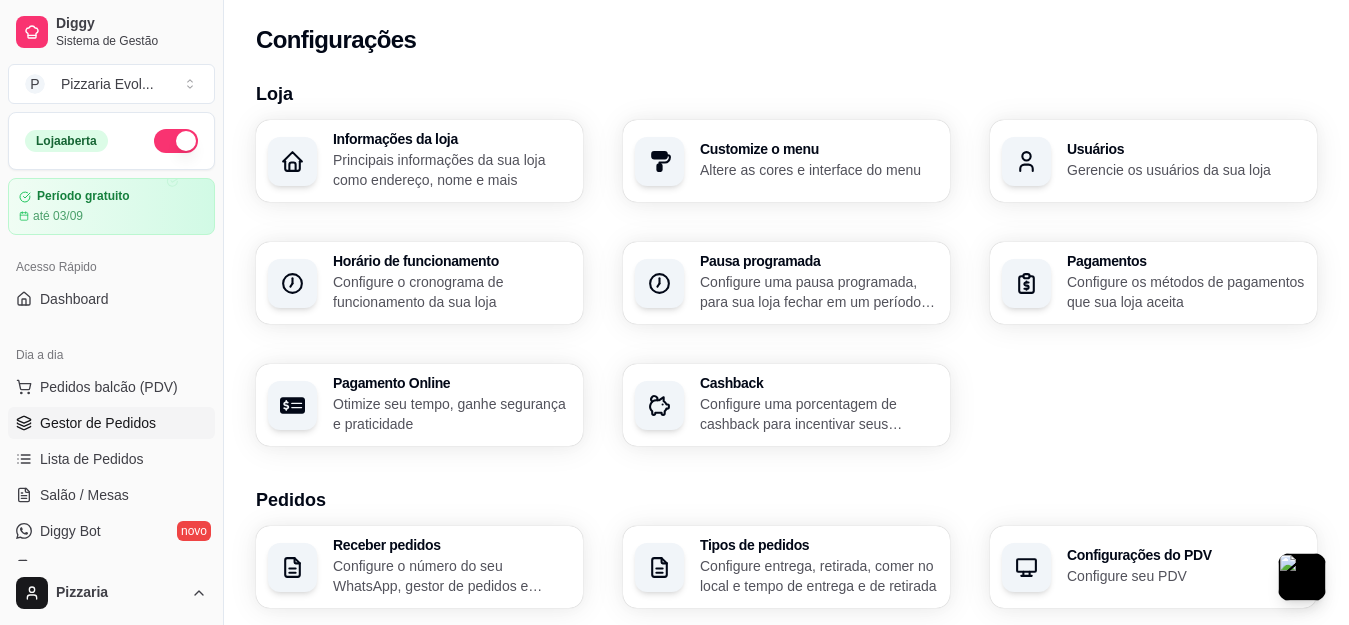click on "Gestor de Pedidos" at bounding box center (98, 423) 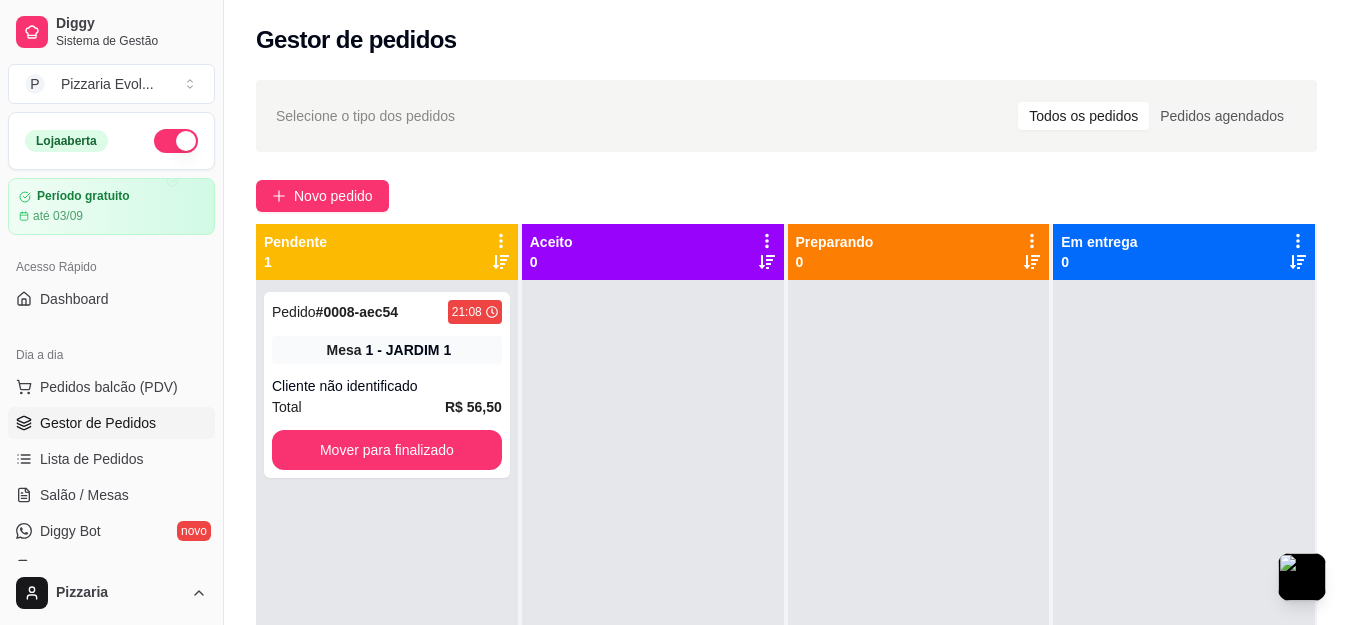 click 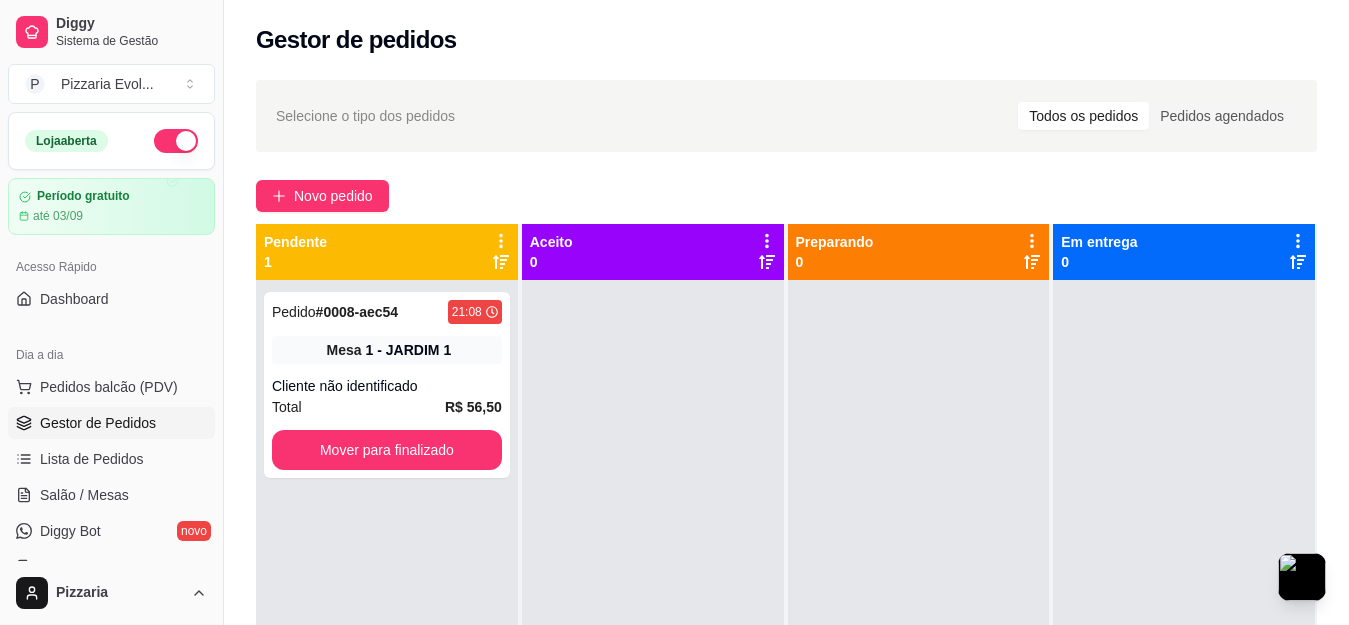 click 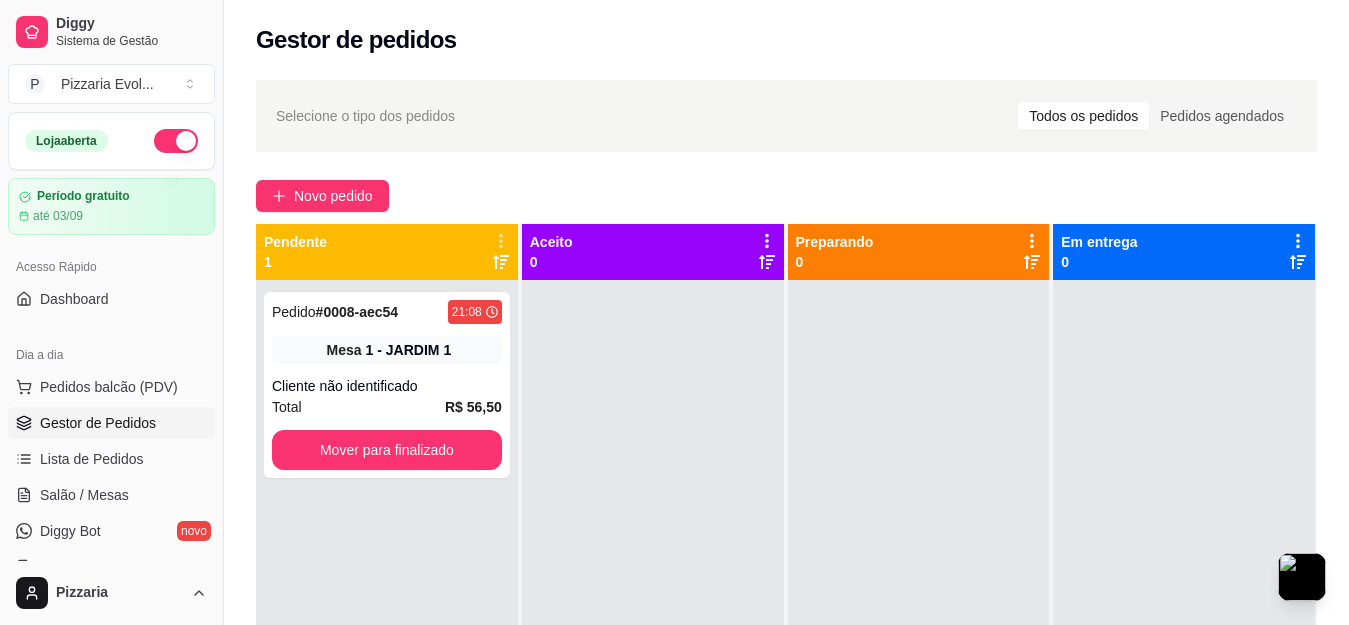 click 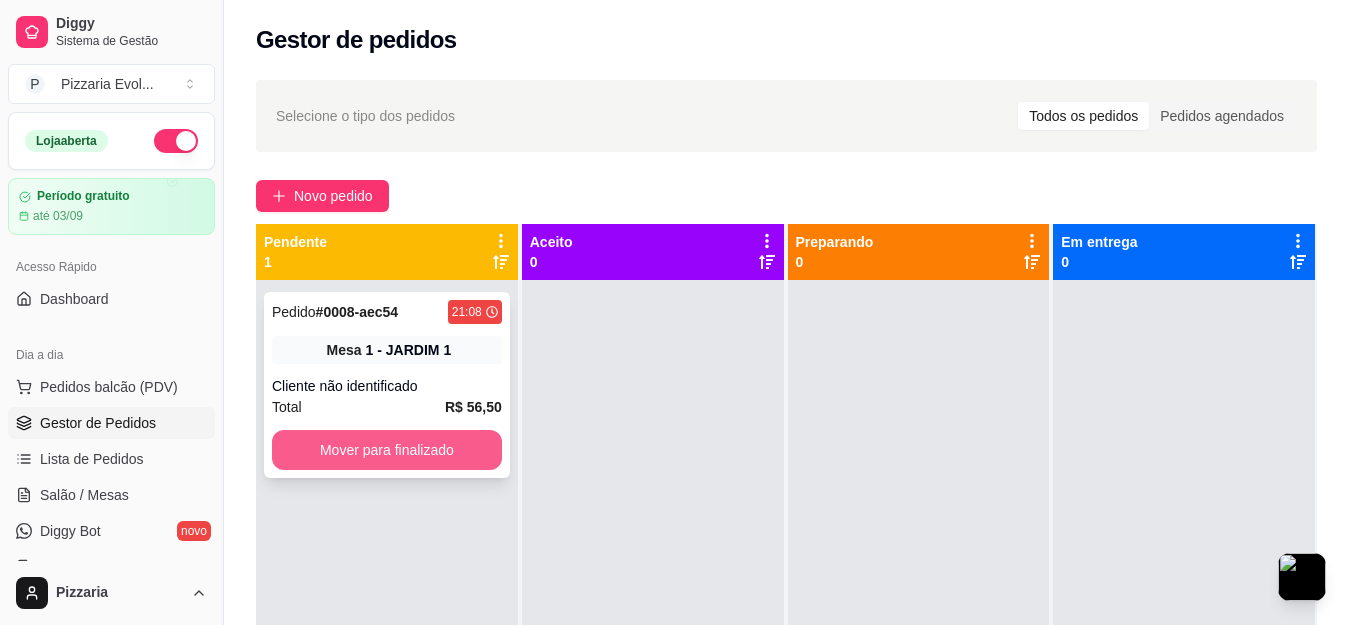 click on "Mover para finalizado" at bounding box center [387, 450] 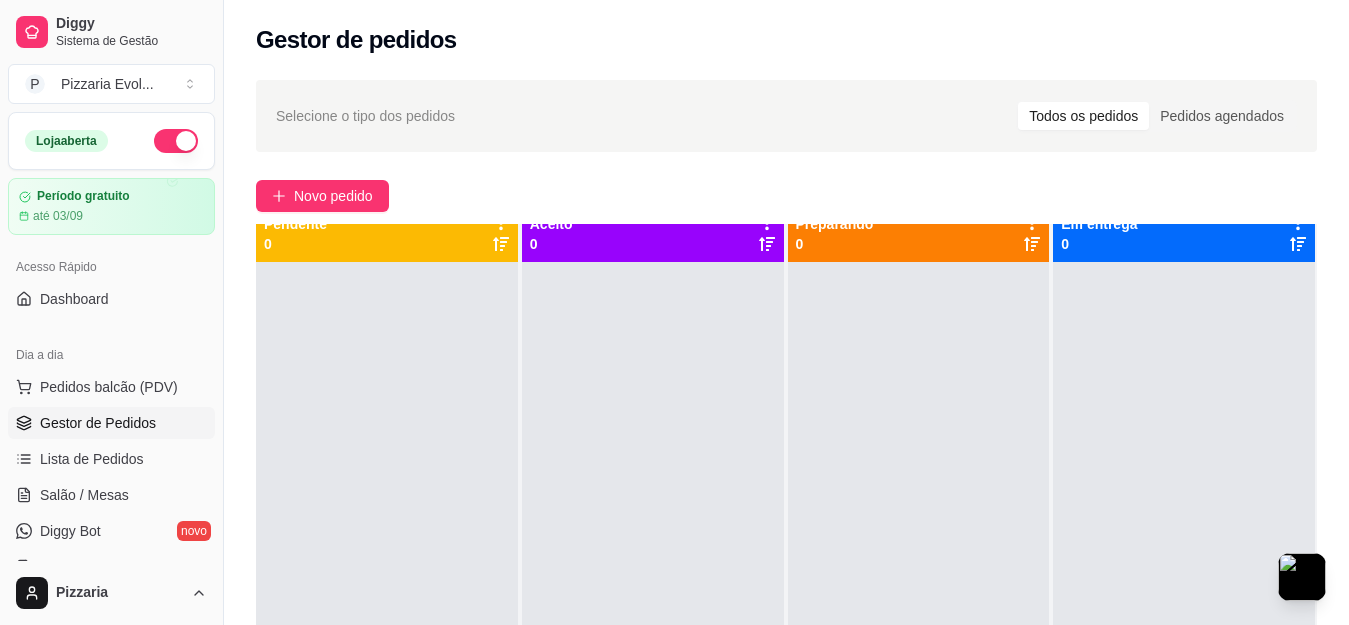 scroll, scrollTop: 0, scrollLeft: 0, axis: both 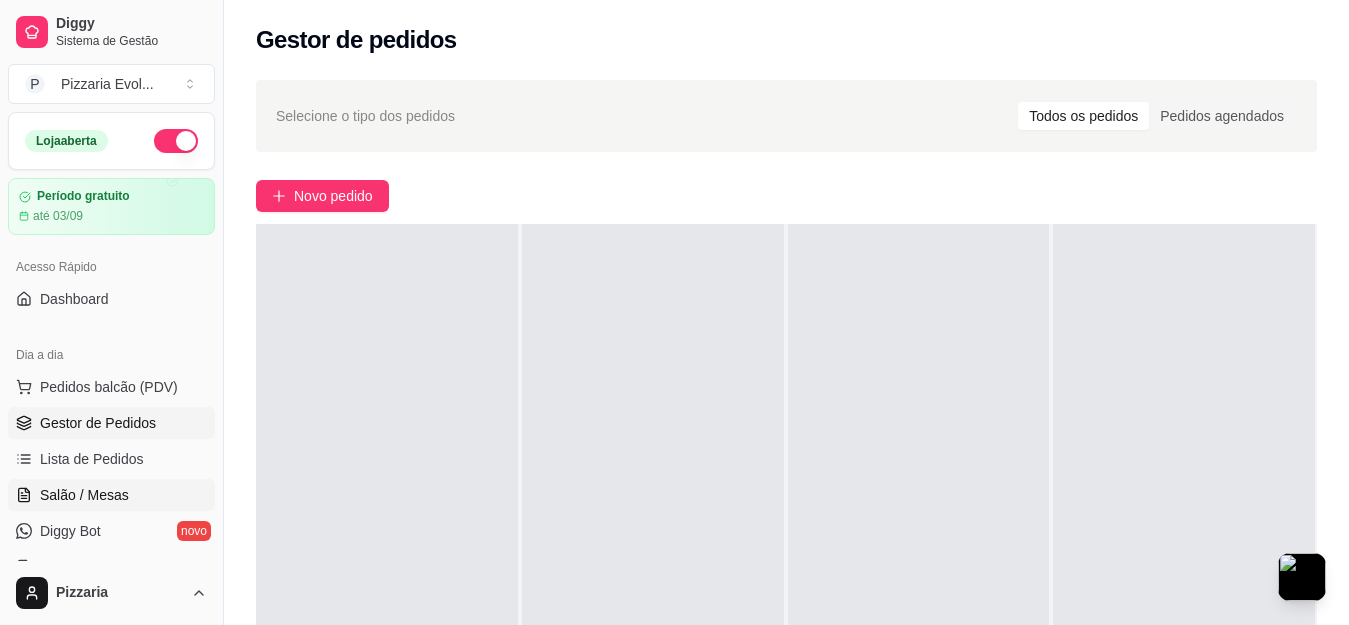 click on "Salão / Mesas" at bounding box center (84, 495) 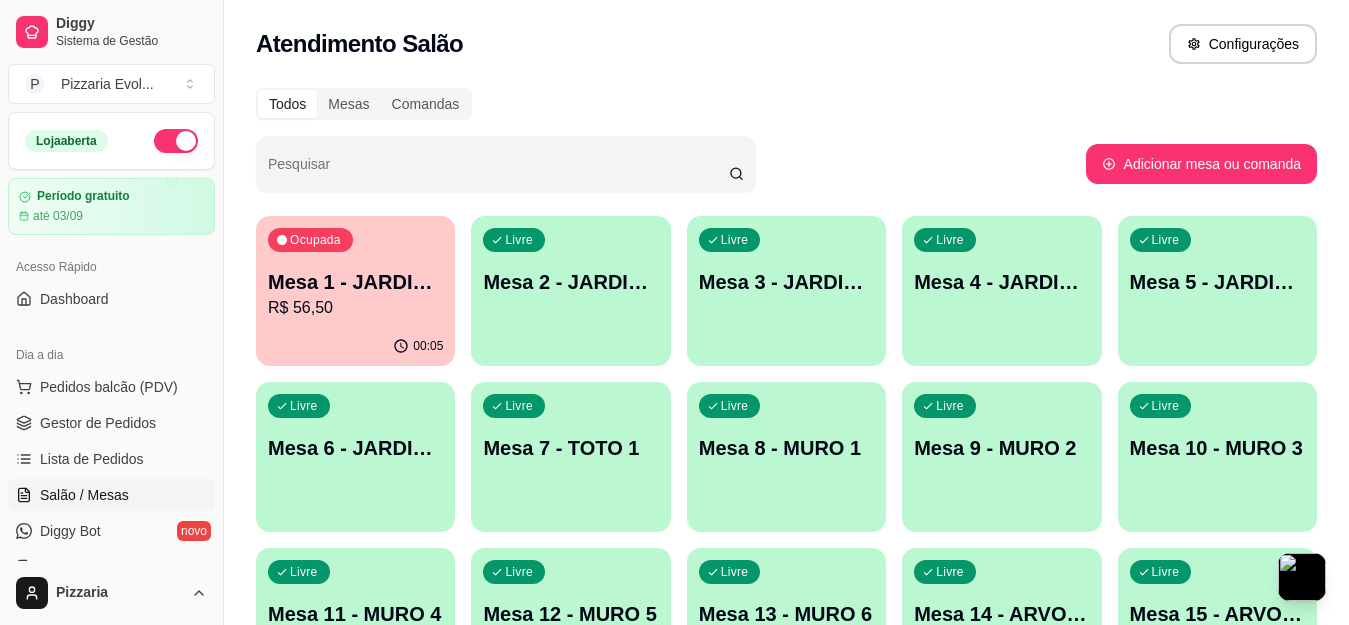 click on "R$ 56,50" at bounding box center (355, 308) 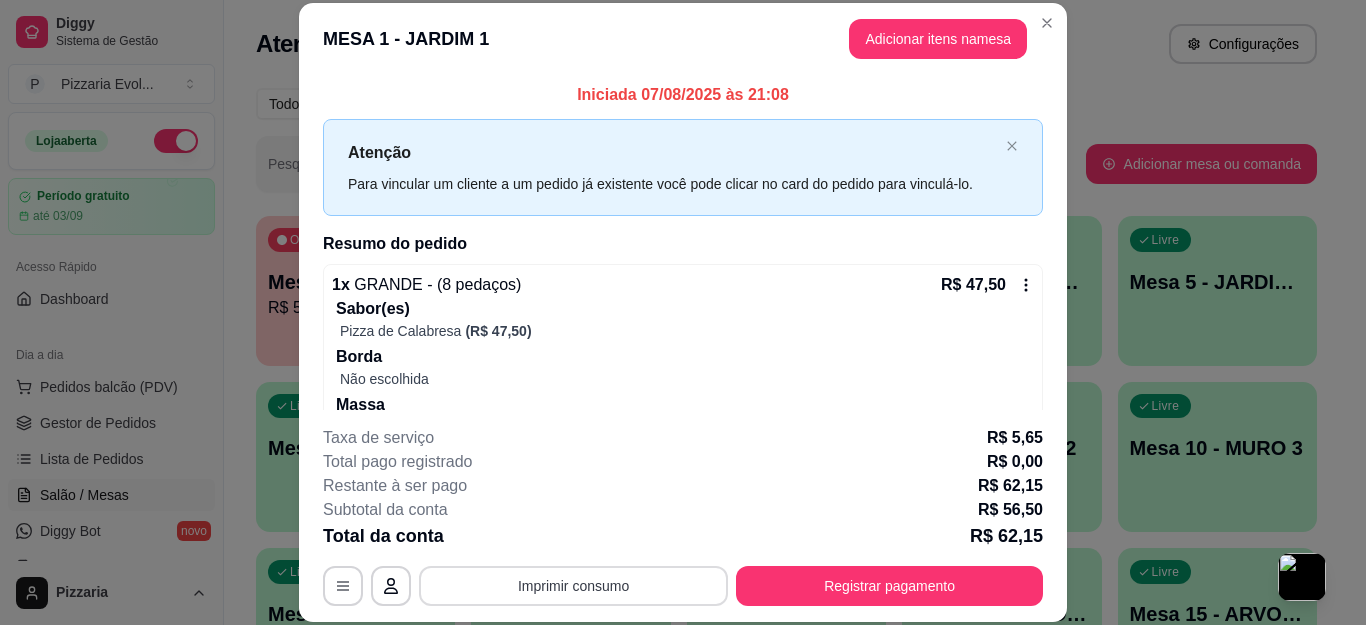 click on "Imprimir consumo" at bounding box center (573, 586) 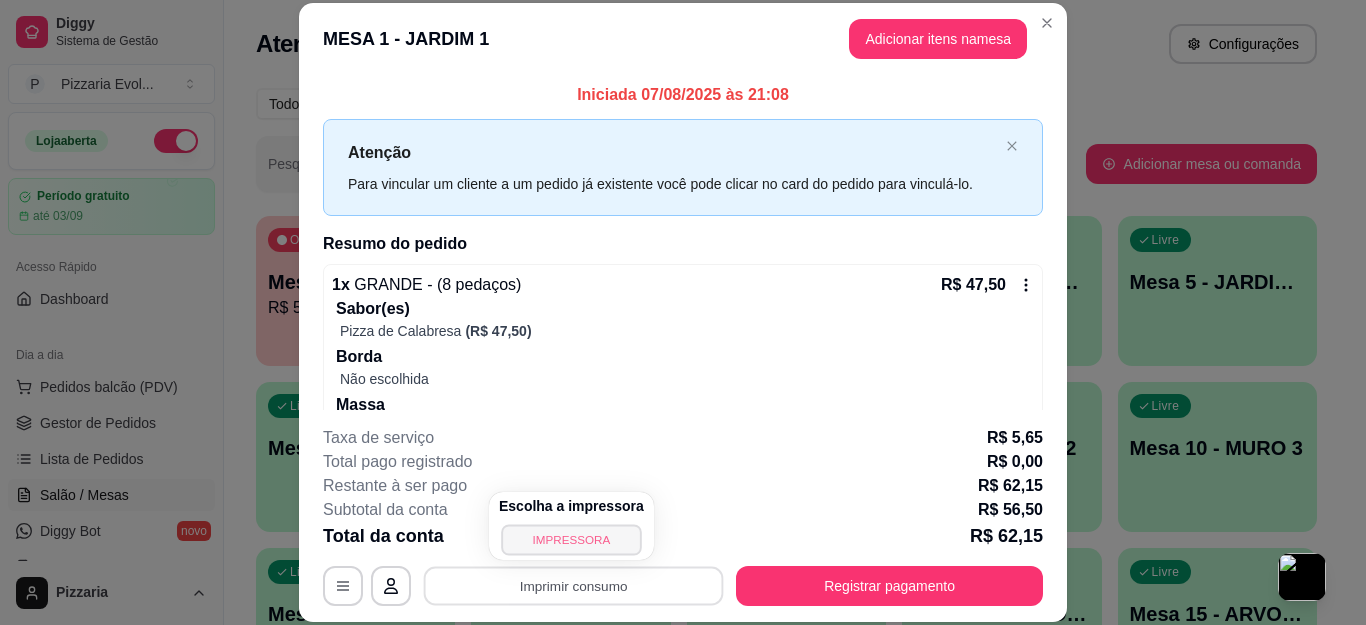 click on "IMPRESSORA" at bounding box center (571, 539) 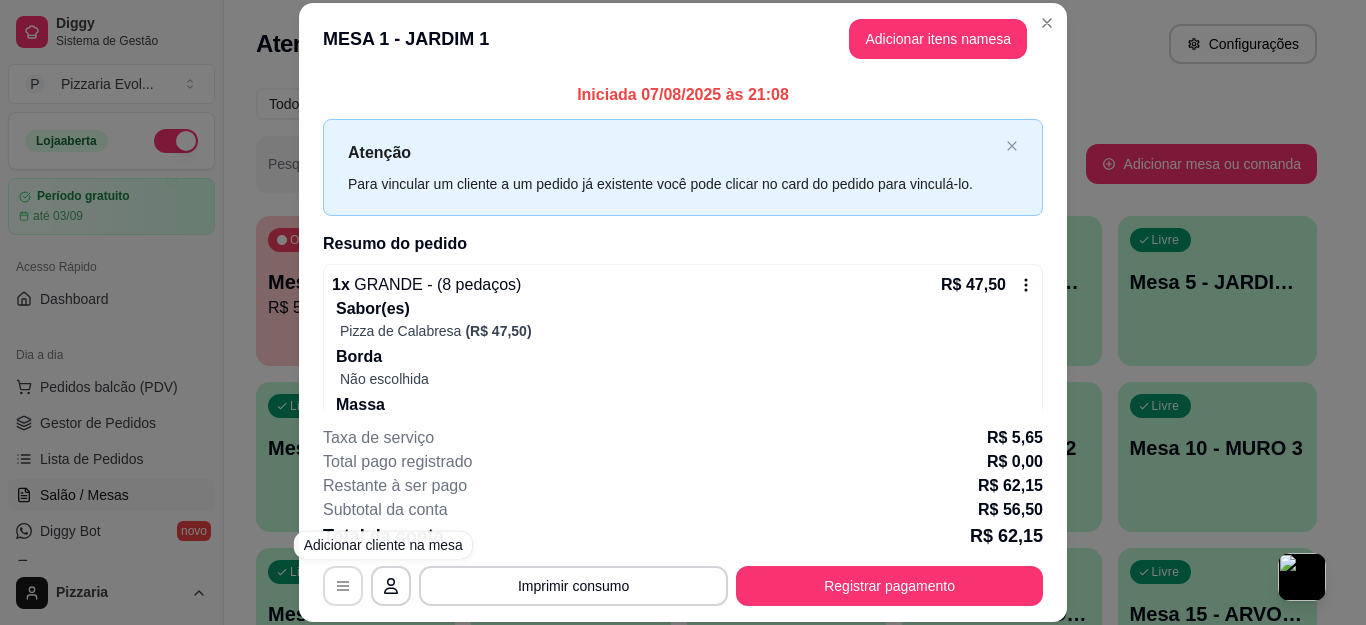 click at bounding box center [343, 586] 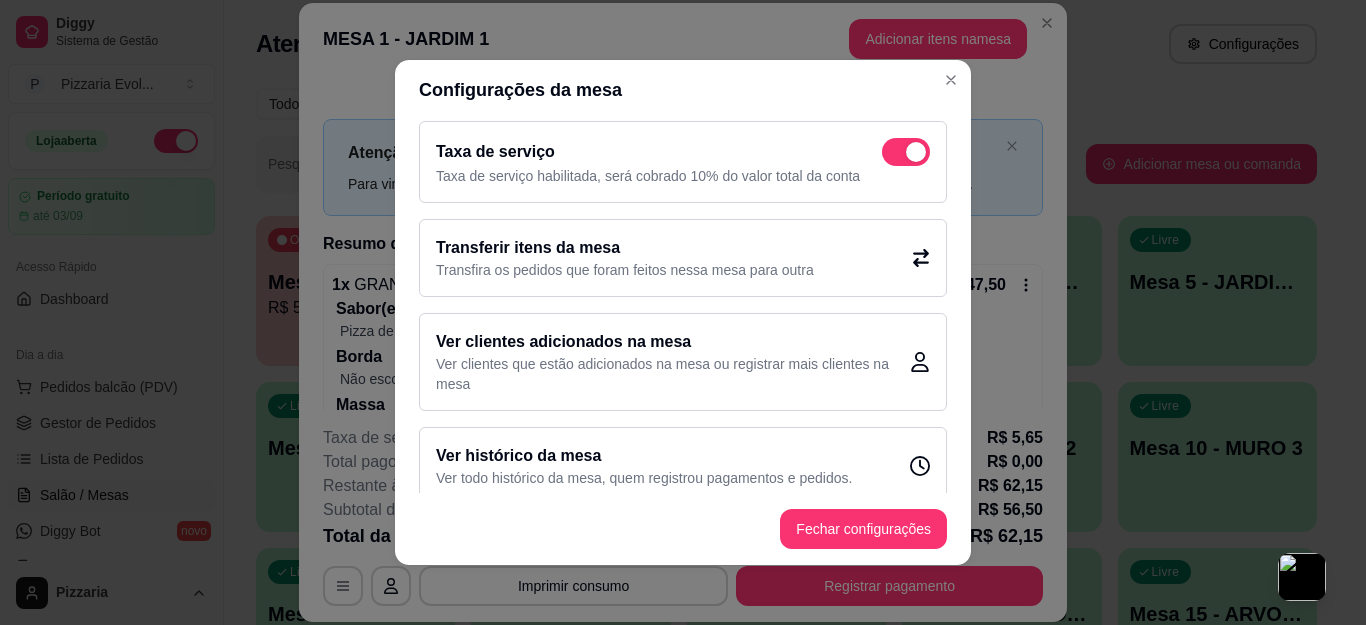 scroll, scrollTop: 107, scrollLeft: 0, axis: vertical 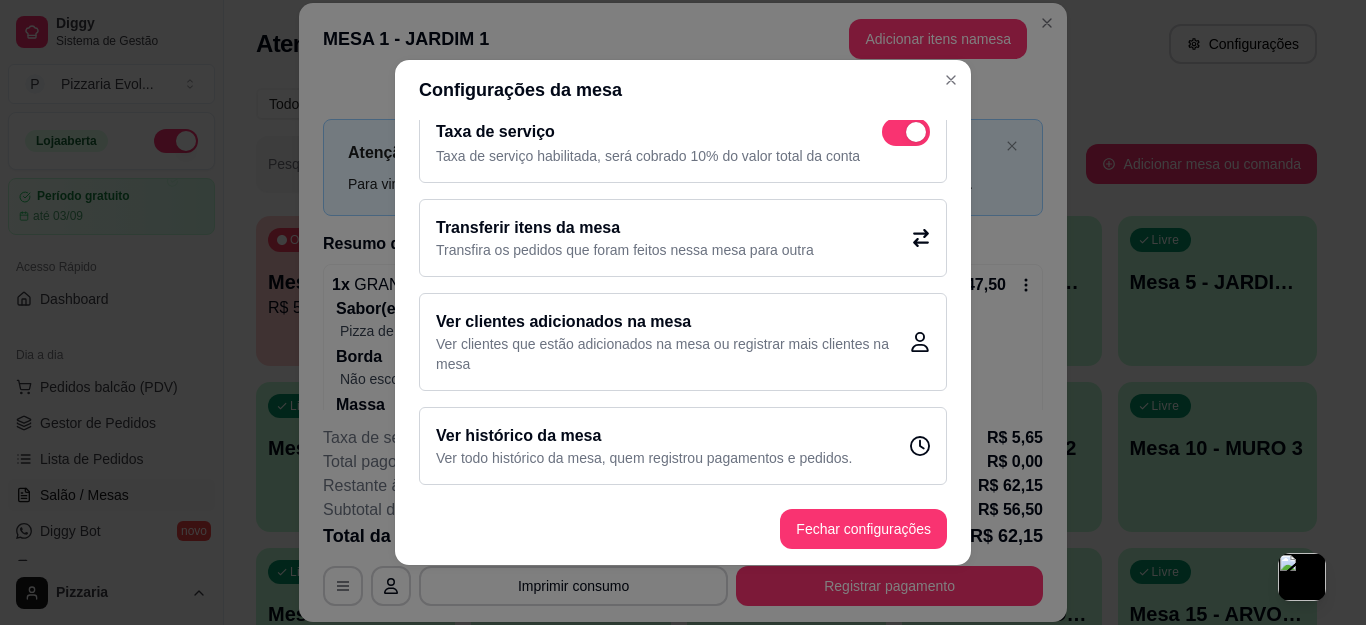 click on "Ver histórico da mesa Ver todo histórico da mesa, quem registrou pagamentos e pedidos." at bounding box center [683, 446] 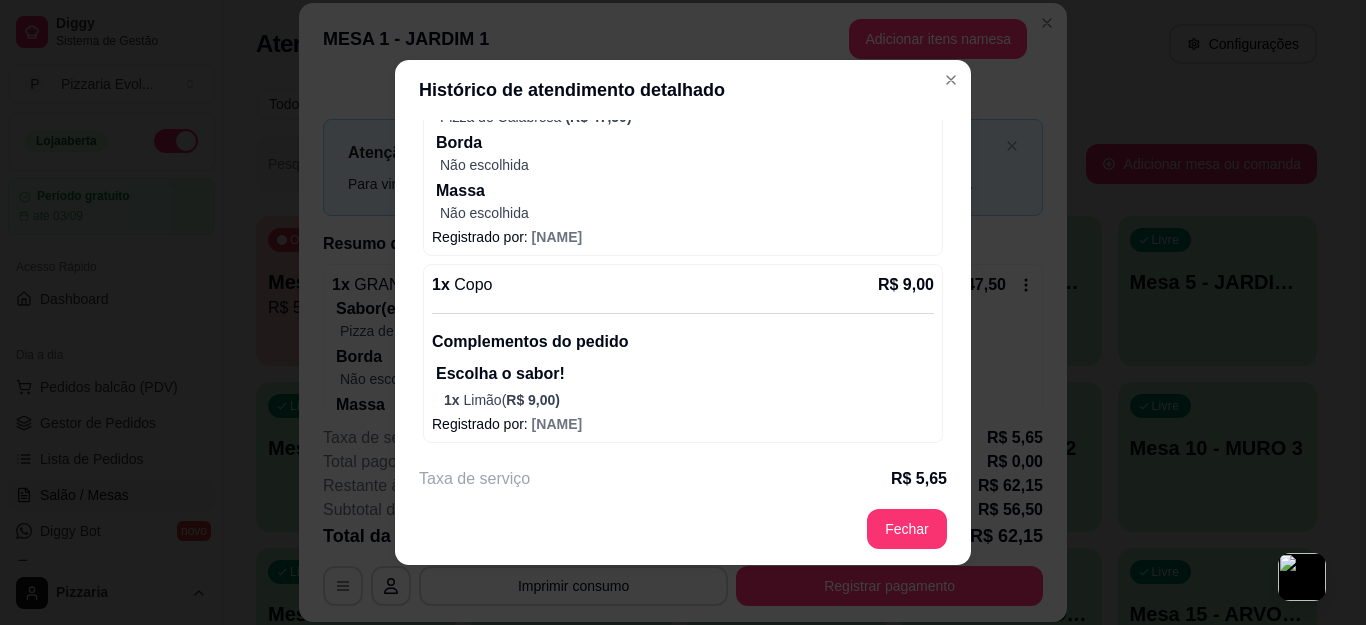scroll, scrollTop: 332, scrollLeft: 0, axis: vertical 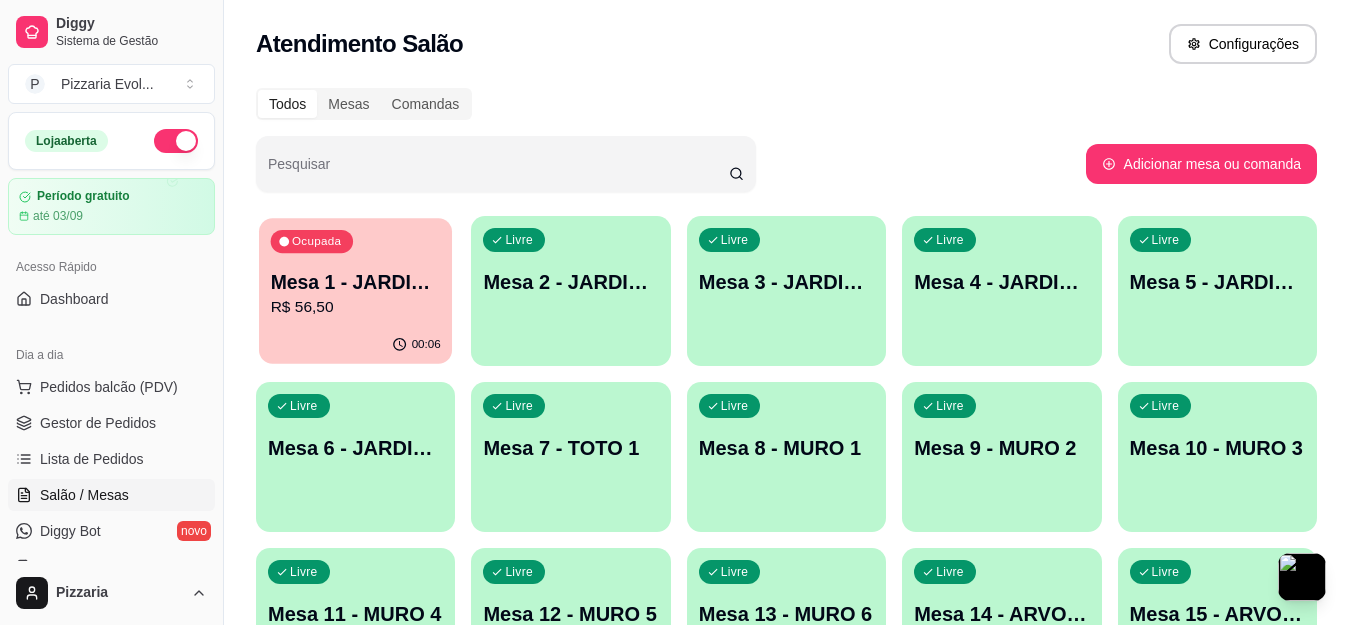 click on "Ocupada Mesa 1 - JARDIM 1 R$ 56,50" at bounding box center (355, 272) 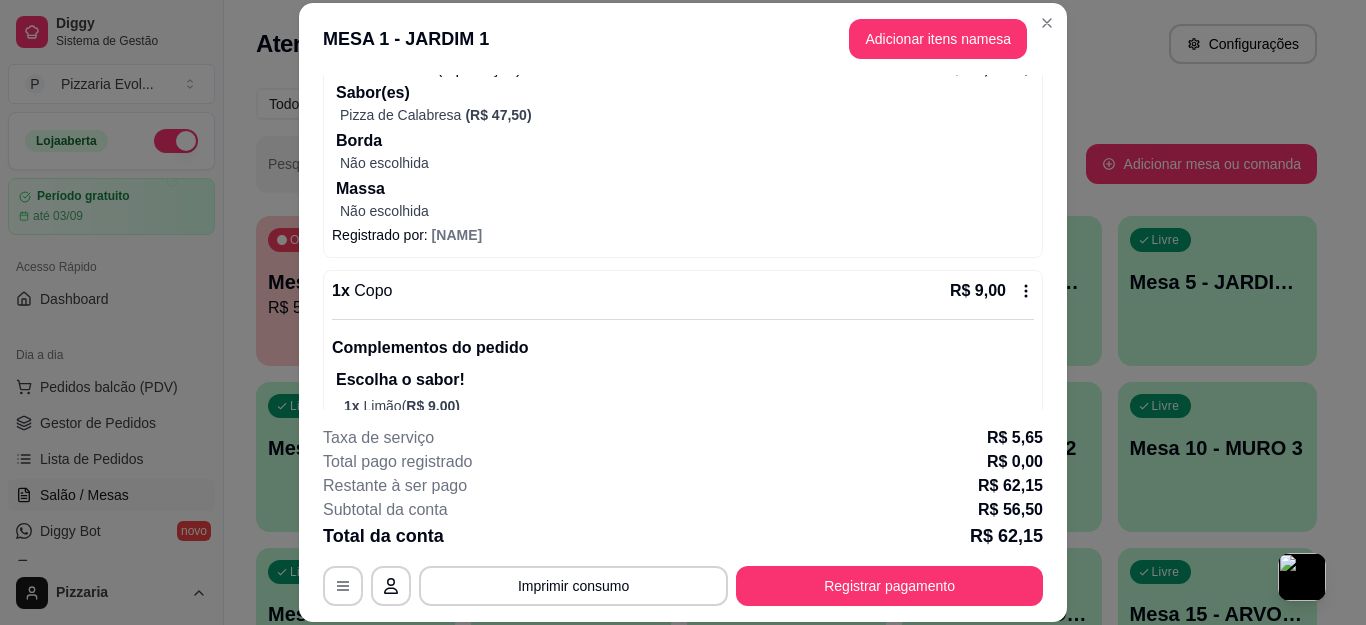 scroll, scrollTop: 267, scrollLeft: 0, axis: vertical 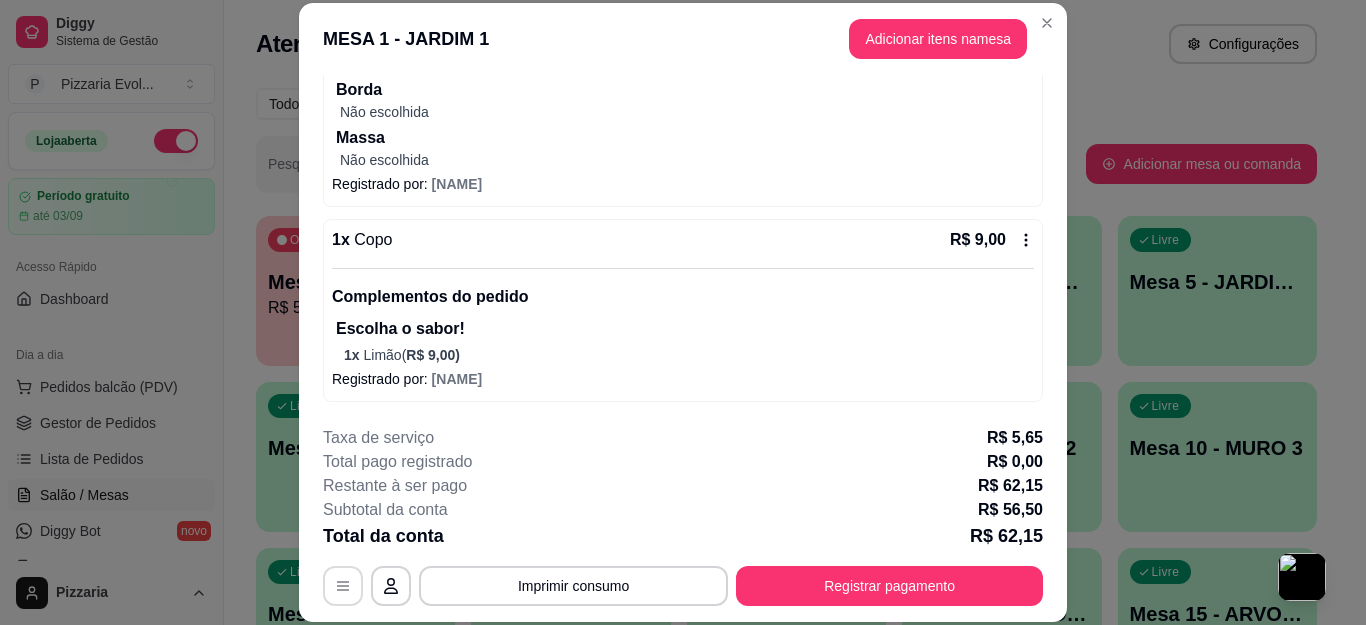 click at bounding box center [343, 586] 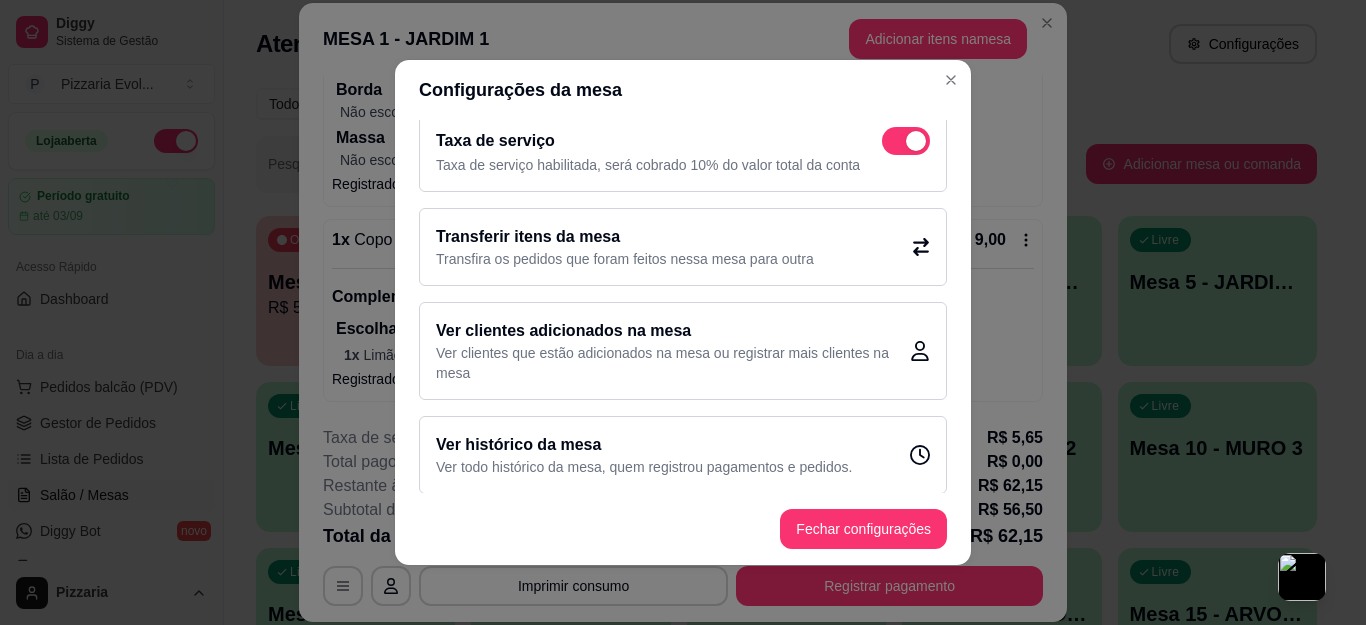 scroll, scrollTop: 107, scrollLeft: 0, axis: vertical 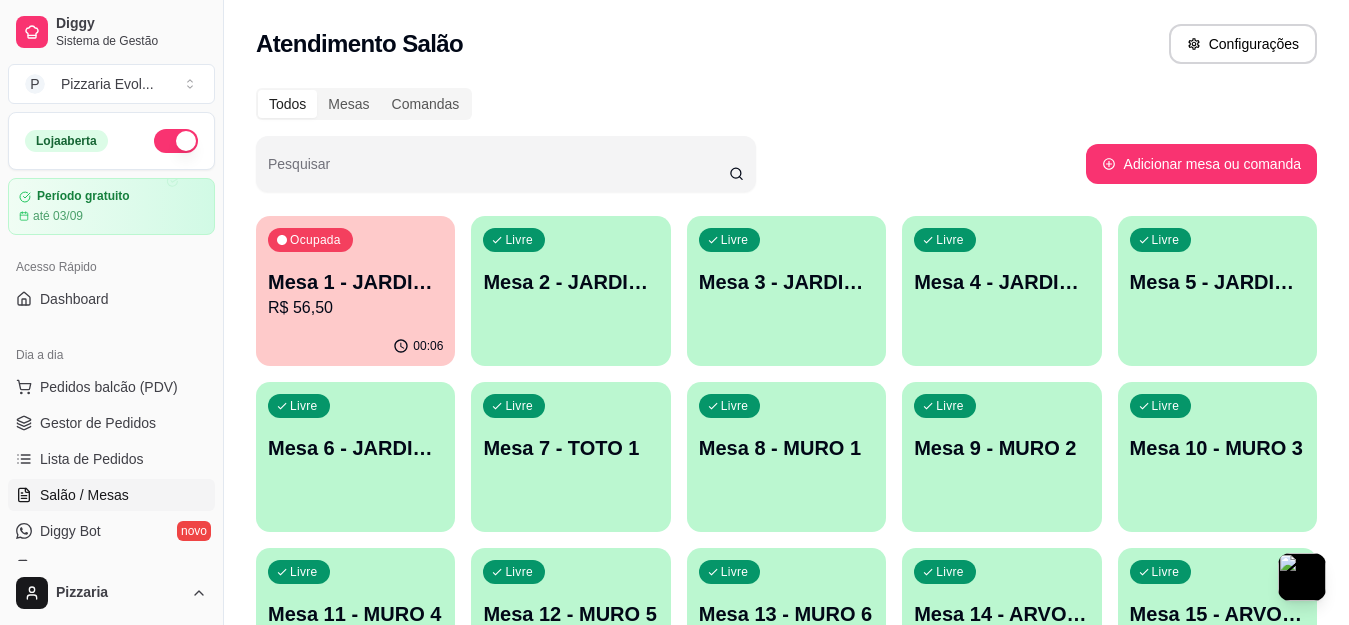click on "Ocupada Mesa 1 - JARDIM 1 R$ 56,50 00:06 Livre Mesa 2 - JARDIM 2 Livre Mesa 3 - JARDIM 3 Livre Mesa 4 - JARDIM 4 Livre Mesa 5 - JARDIM 5 Livre Mesa 6 - JARDIM 6 Livre Mesa 7 - TOTO 1 Livre Mesa 8 - MURO 1 Livre Mesa 9 - MURO 2 Livre Mesa 10 - MURO 3 Livre Mesa 11 - MURO 4 Livre Mesa 12 - MURO 5 Livre Mesa 13 - MURO 6 Livre Mesa 14 - ARVORE 1 Livre Mesa 15 - ARVORE 2 Livre Mesa 16 - ARVORE 3 Livre Mesa 17 - RUA 1 Livre Mesa 18 - CENTRAL 1 Livre Mesa 19 - CENTRAL 2 Livre Mesa 21 - CENTRAL 3 Livre Mesa 22 - TERRAÇO 1 Livre Mesa 23 - TERRAÇO 2 Livre Mesa 24 - TERRAÇO 3 Livre Mesa 25 - TERRAÇO 4 Livre Mesa 26 - ESPERA 1 Livre Mesa 27 - ESPERA 2 Livre Mesa 28 - ESPERA 3 Livre Mesa 29 Livre Mesa 30 Livre Mesa TOTO 2-31" at bounding box center (786, 706) 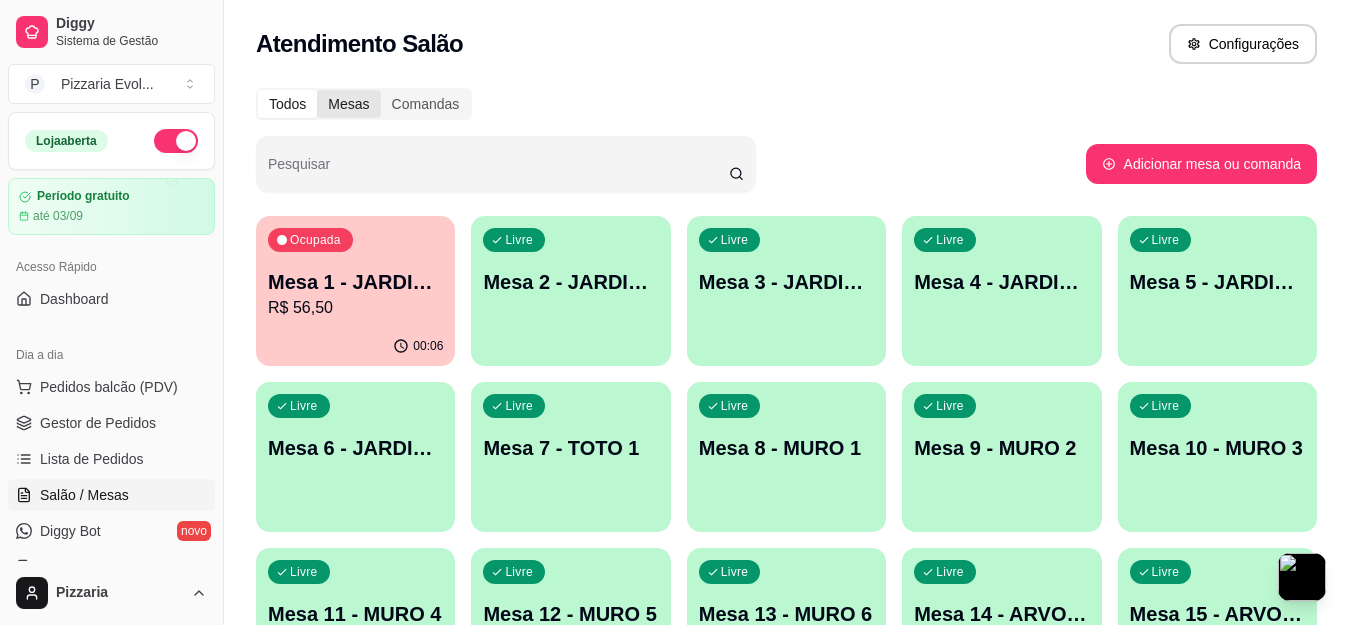 click on "Mesas" at bounding box center [348, 104] 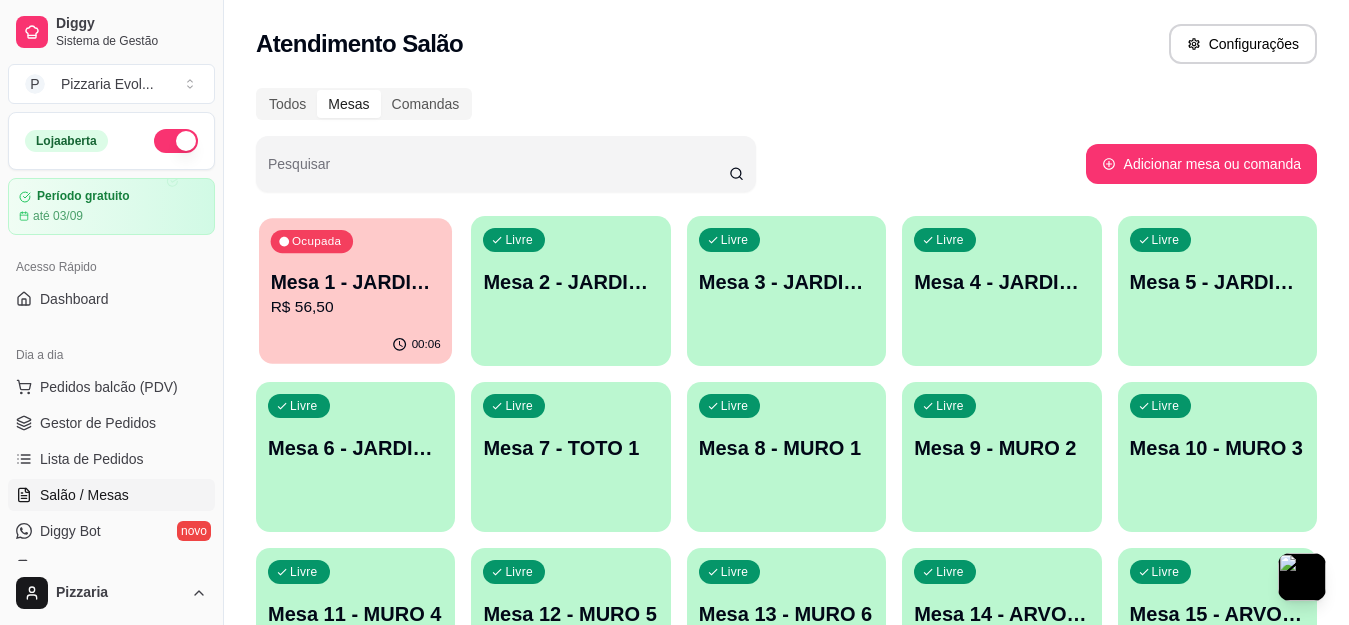 click on "R$ 56,50" at bounding box center (356, 307) 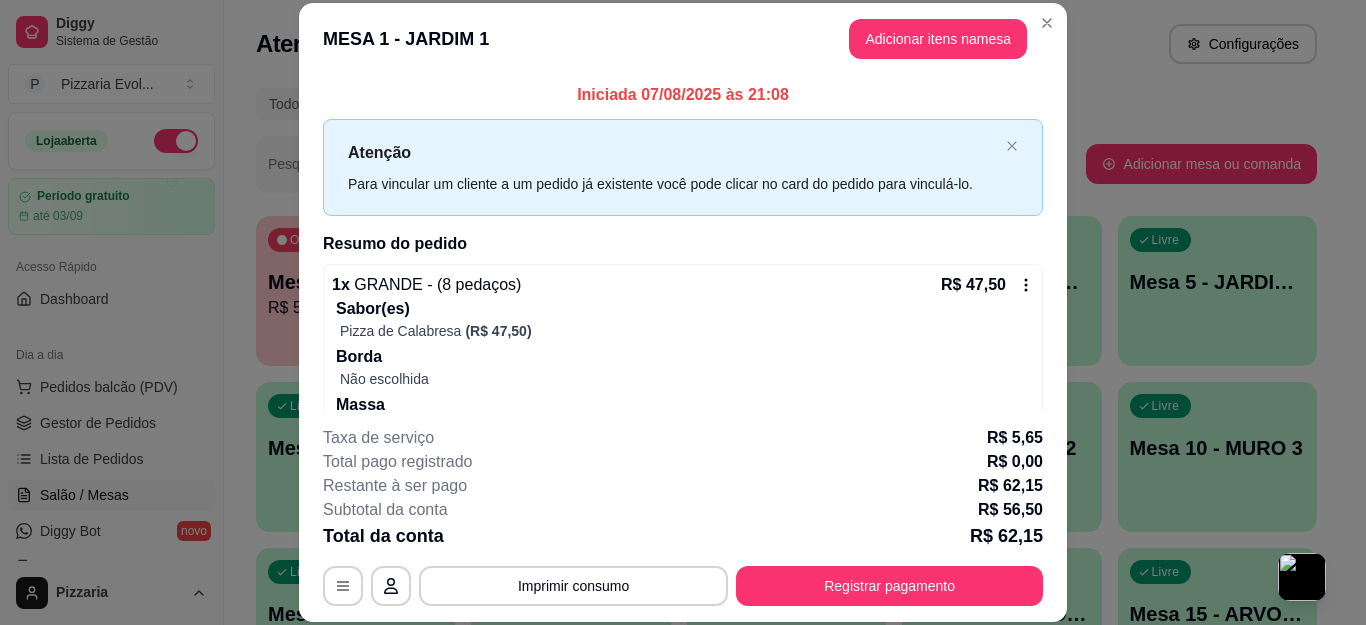 click 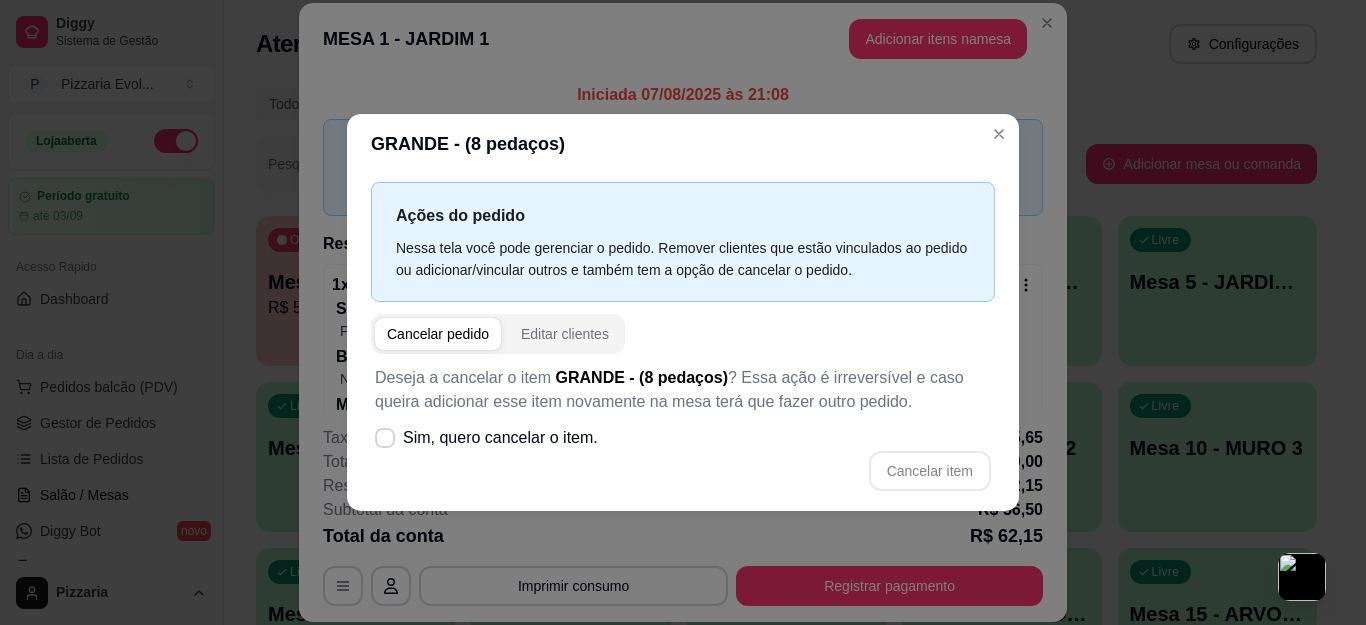 click on "Cancelar pedido" at bounding box center (438, 334) 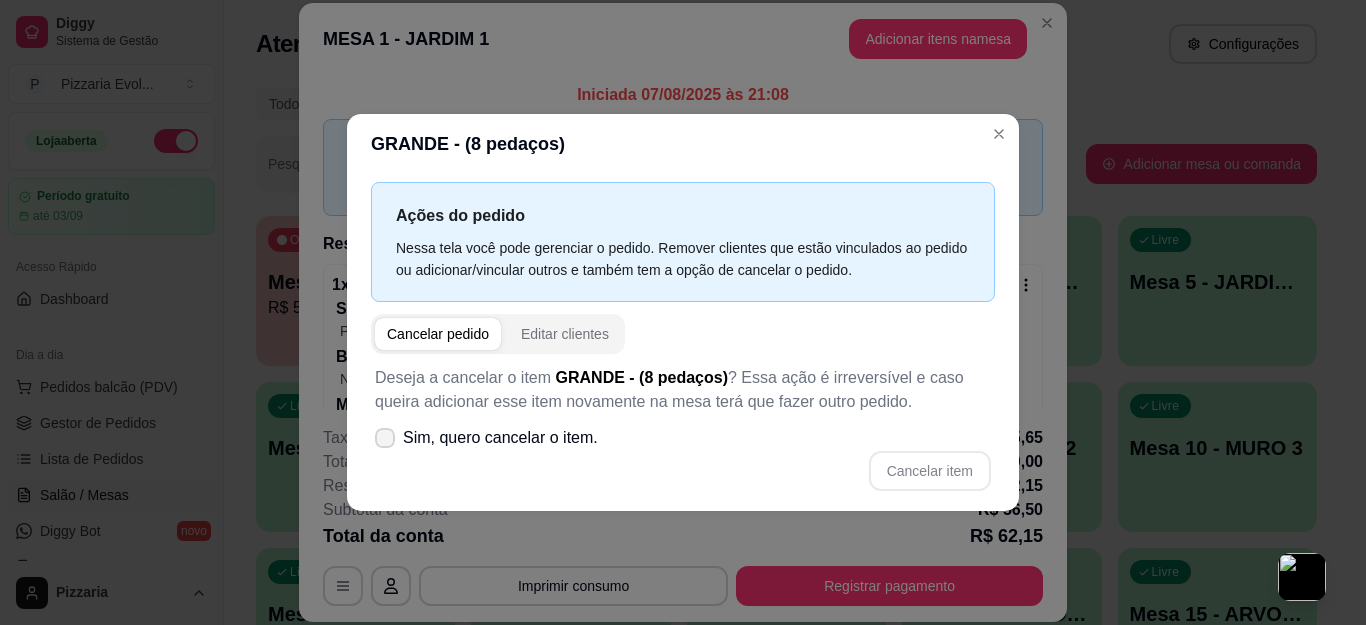 click 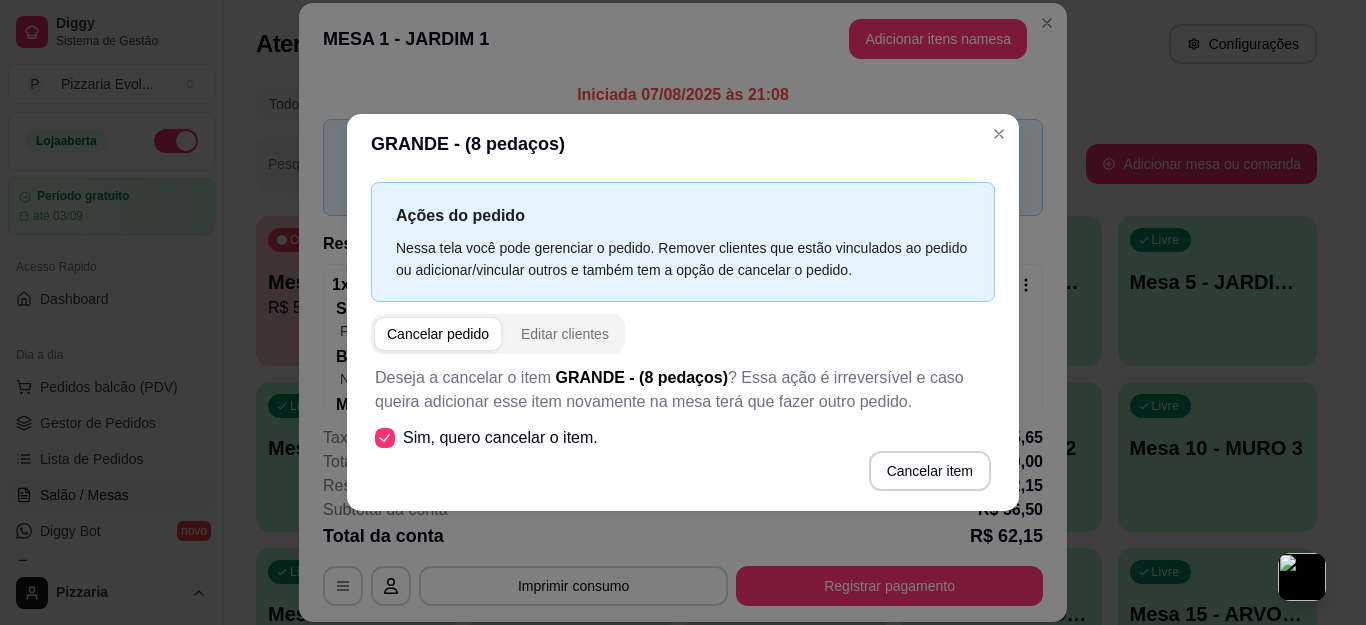click at bounding box center (438, 334) 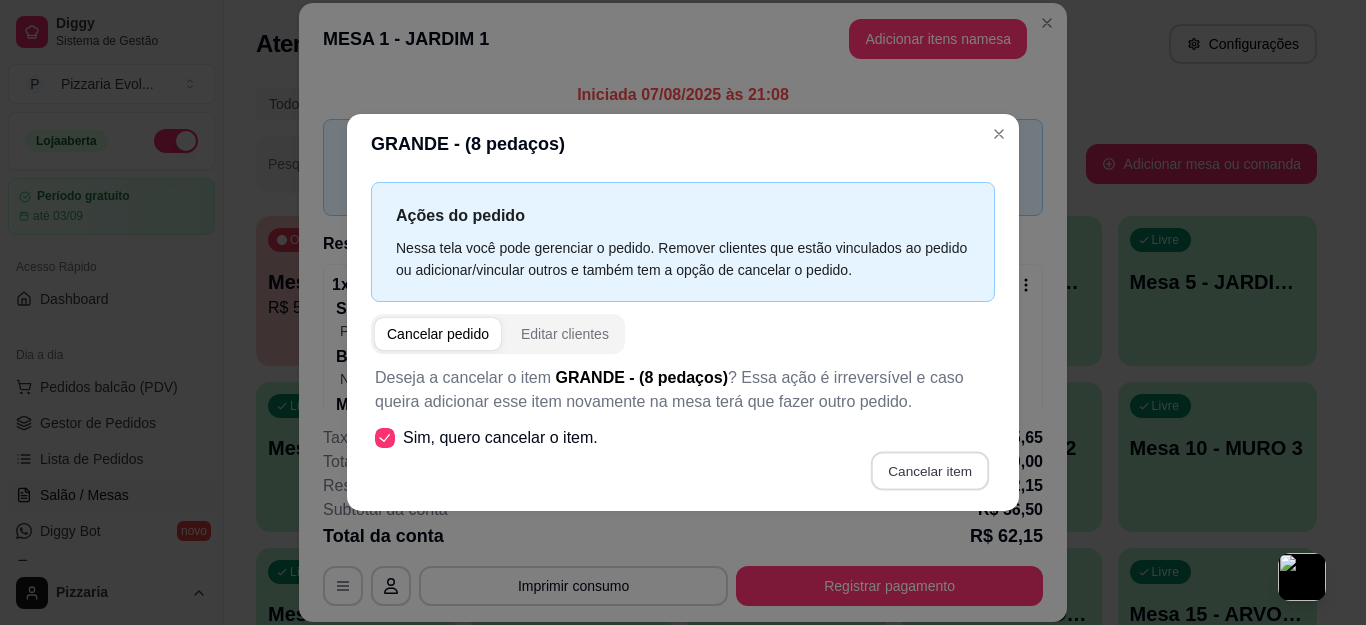 click on "Cancelar item" at bounding box center [929, 470] 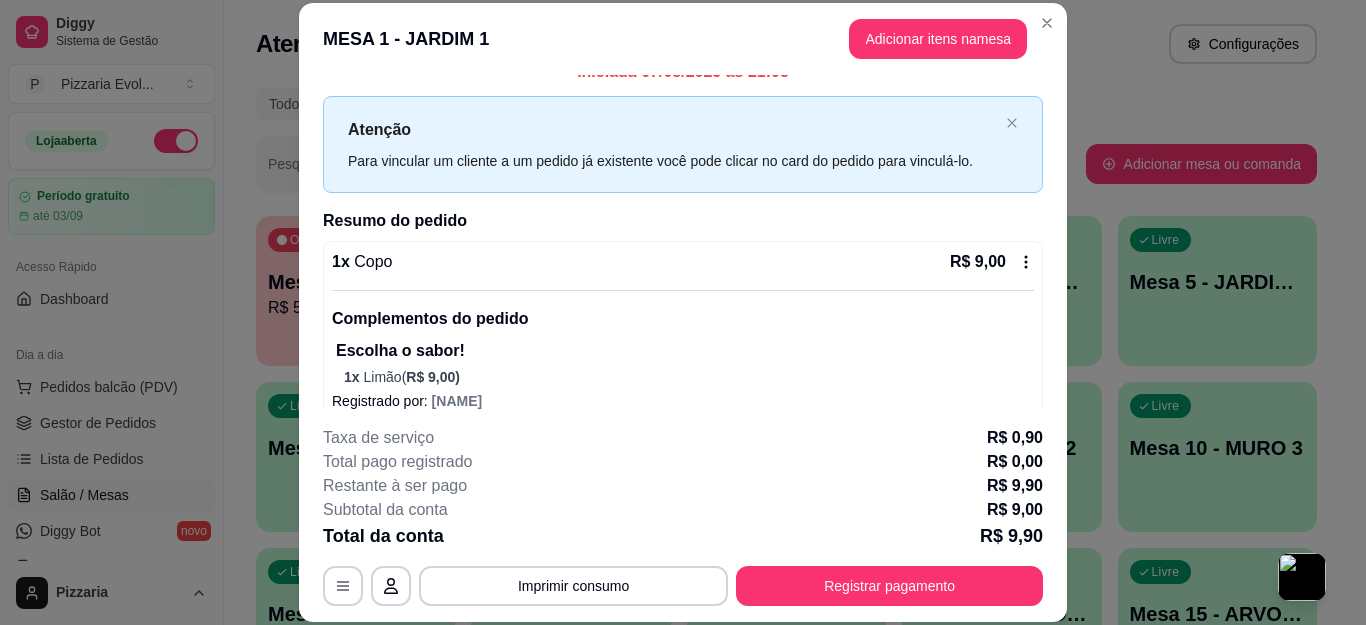 scroll, scrollTop: 0, scrollLeft: 0, axis: both 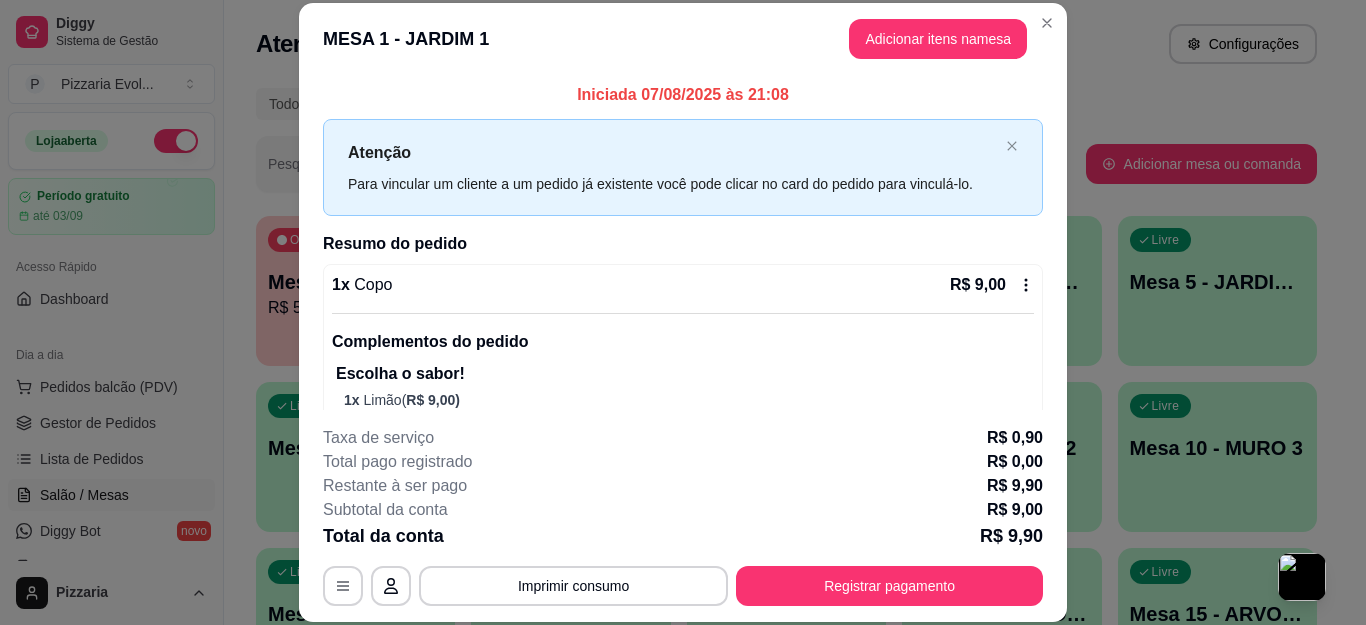click 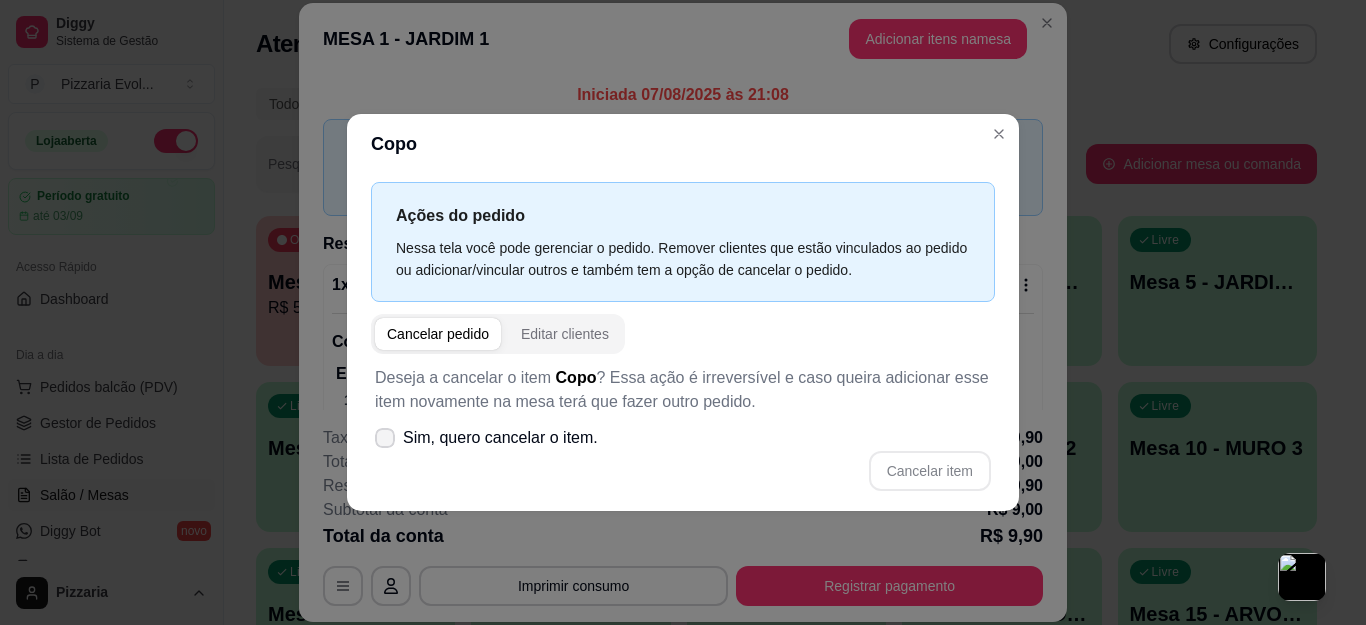 click at bounding box center [385, 438] 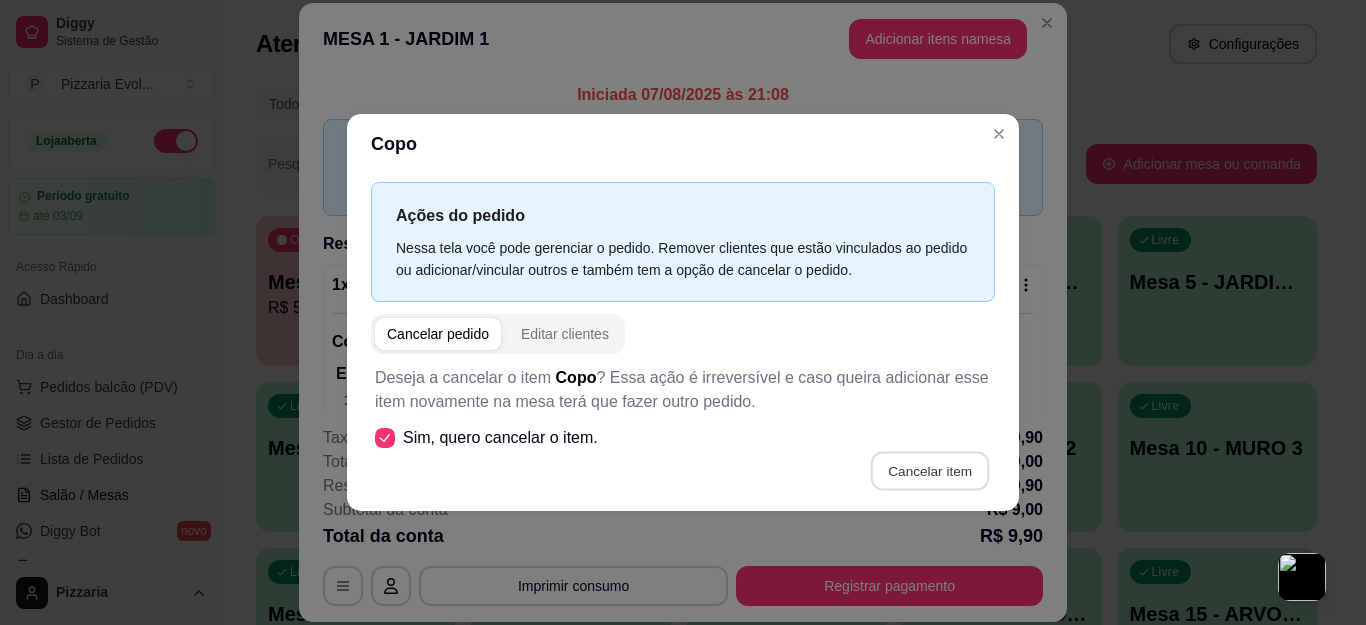 click on "Cancelar item" at bounding box center [929, 470] 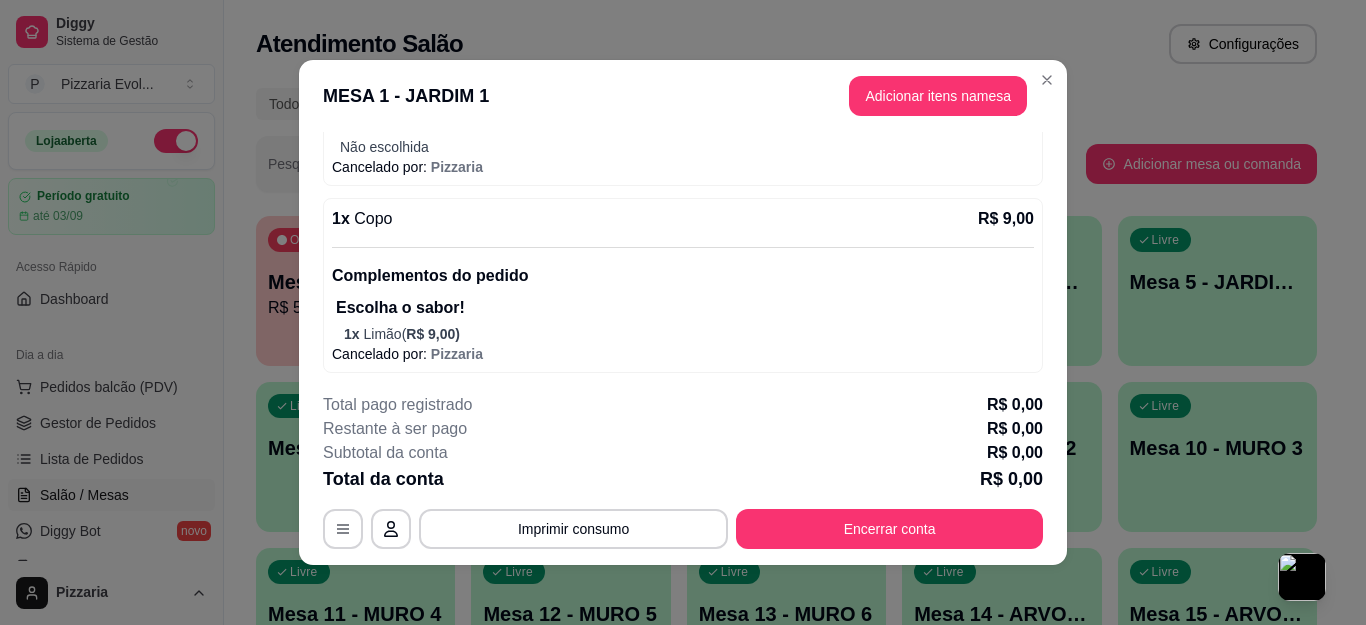 scroll, scrollTop: 304, scrollLeft: 0, axis: vertical 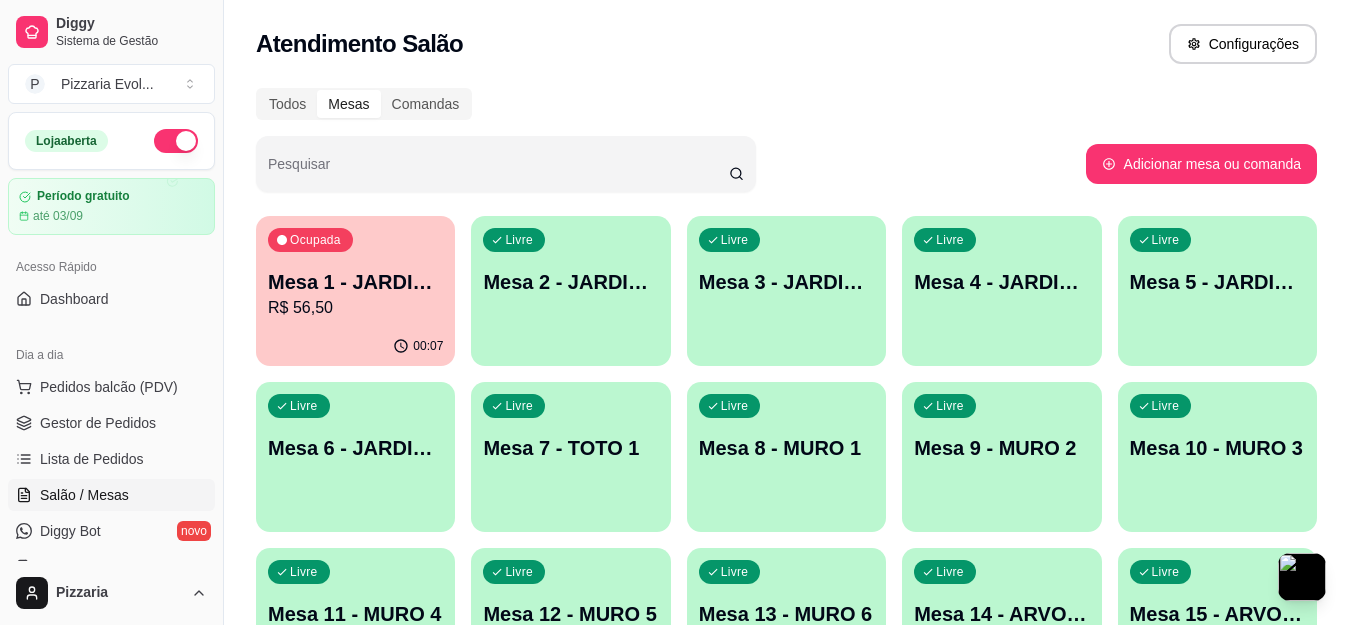 click on "Ocupada Mesa 1 - JARDIM 1 R$ 56,50" at bounding box center (355, 271) 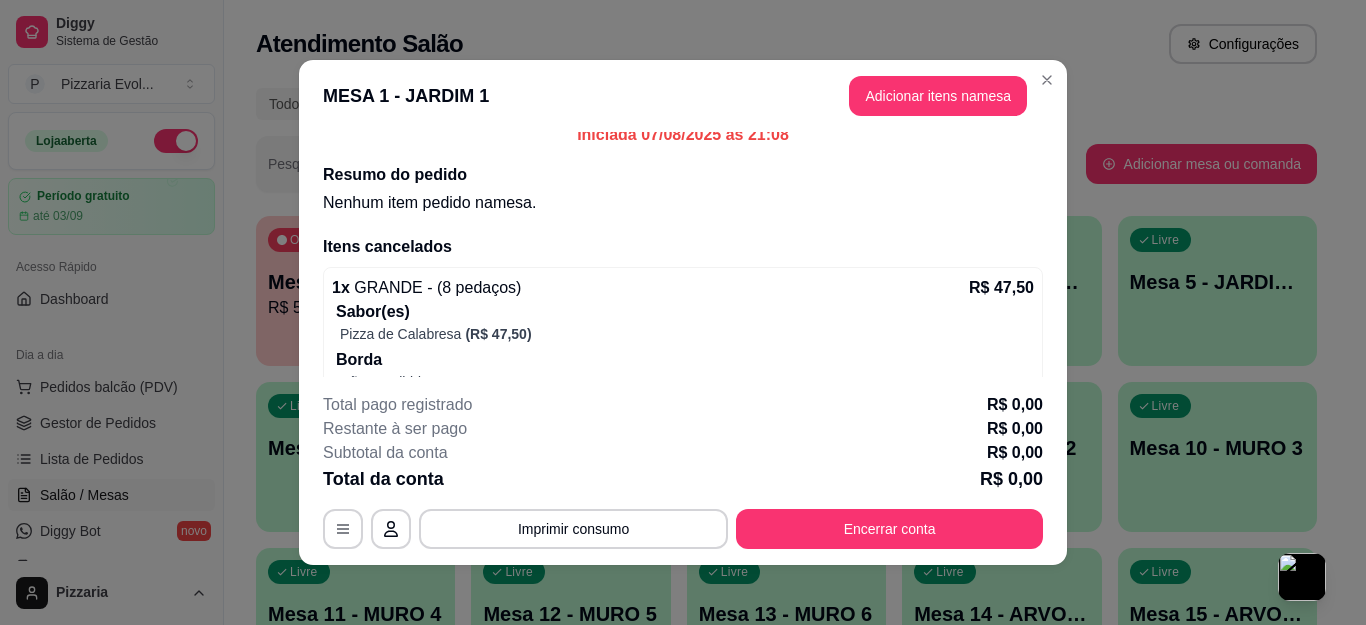 scroll, scrollTop: 0, scrollLeft: 0, axis: both 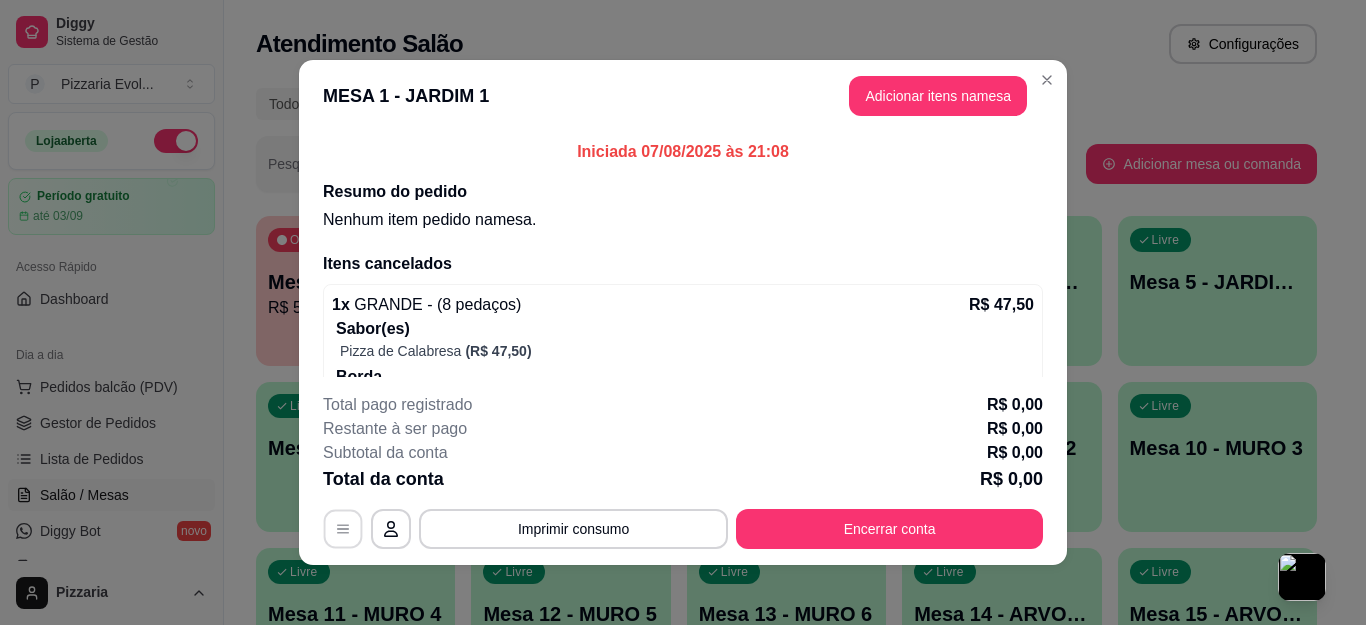 click at bounding box center [343, 529] 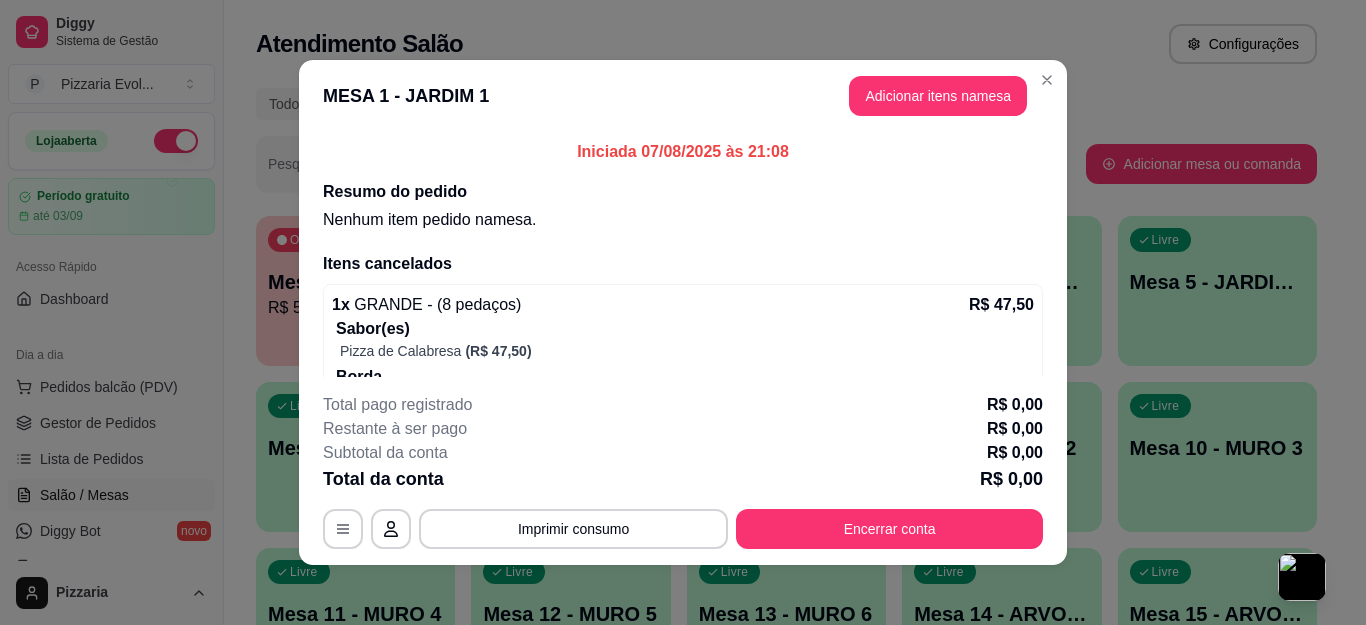 scroll, scrollTop: 4, scrollLeft: 0, axis: vertical 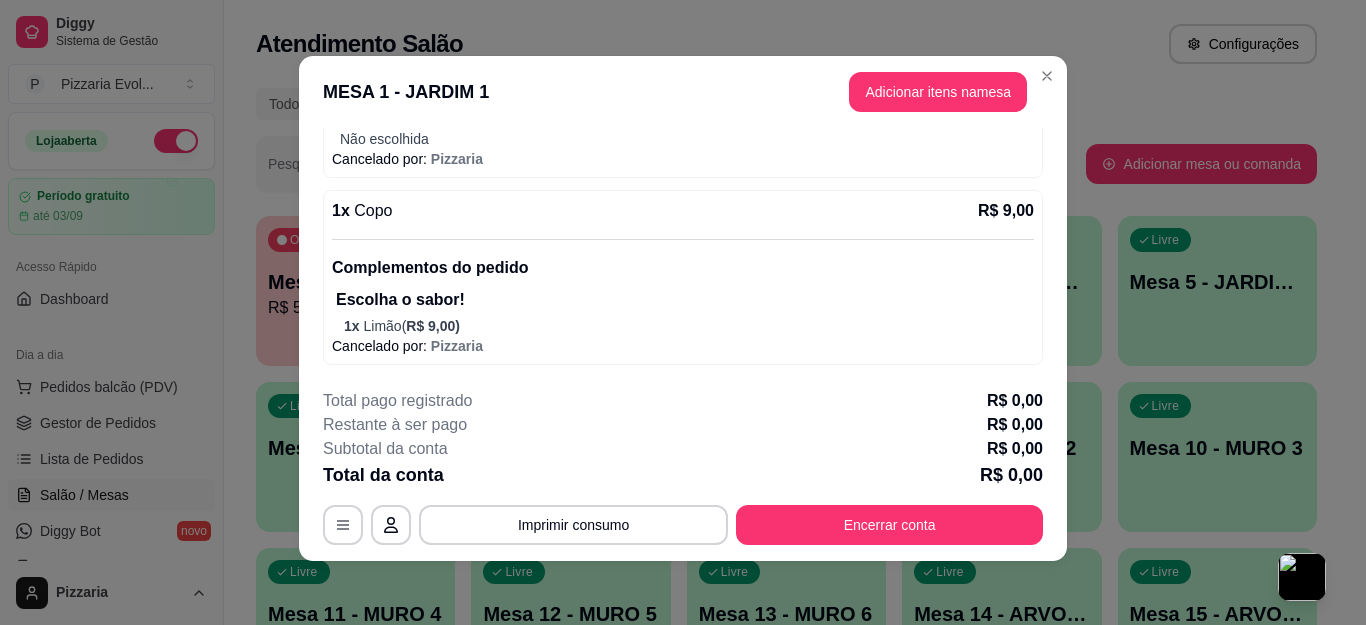 click on "Escolha o sabor!" at bounding box center [685, 300] 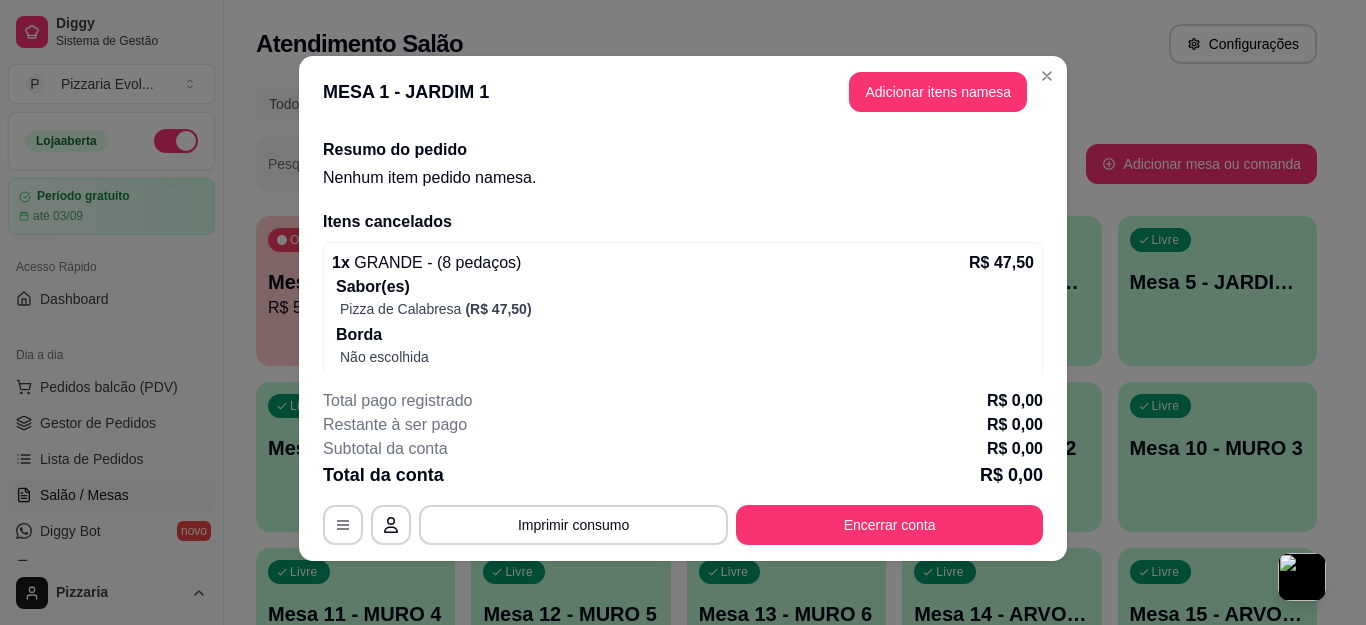 scroll, scrollTop: 0, scrollLeft: 0, axis: both 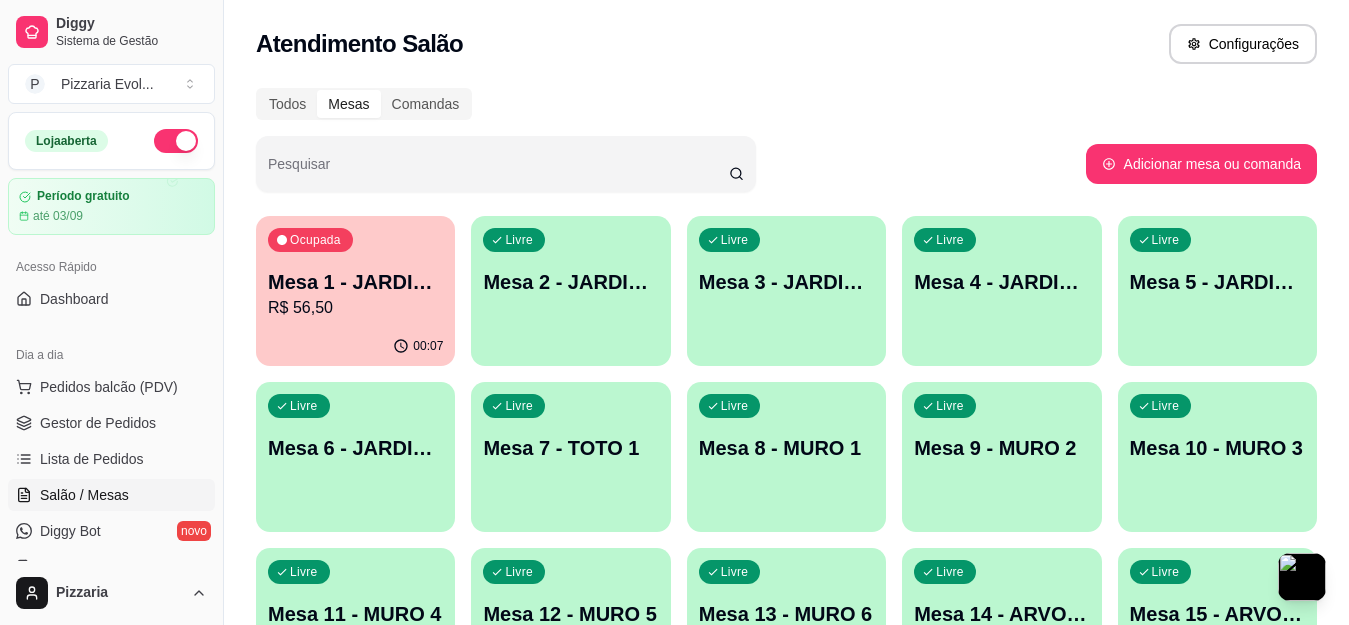 click on "R$ 56,50" at bounding box center (355, 308) 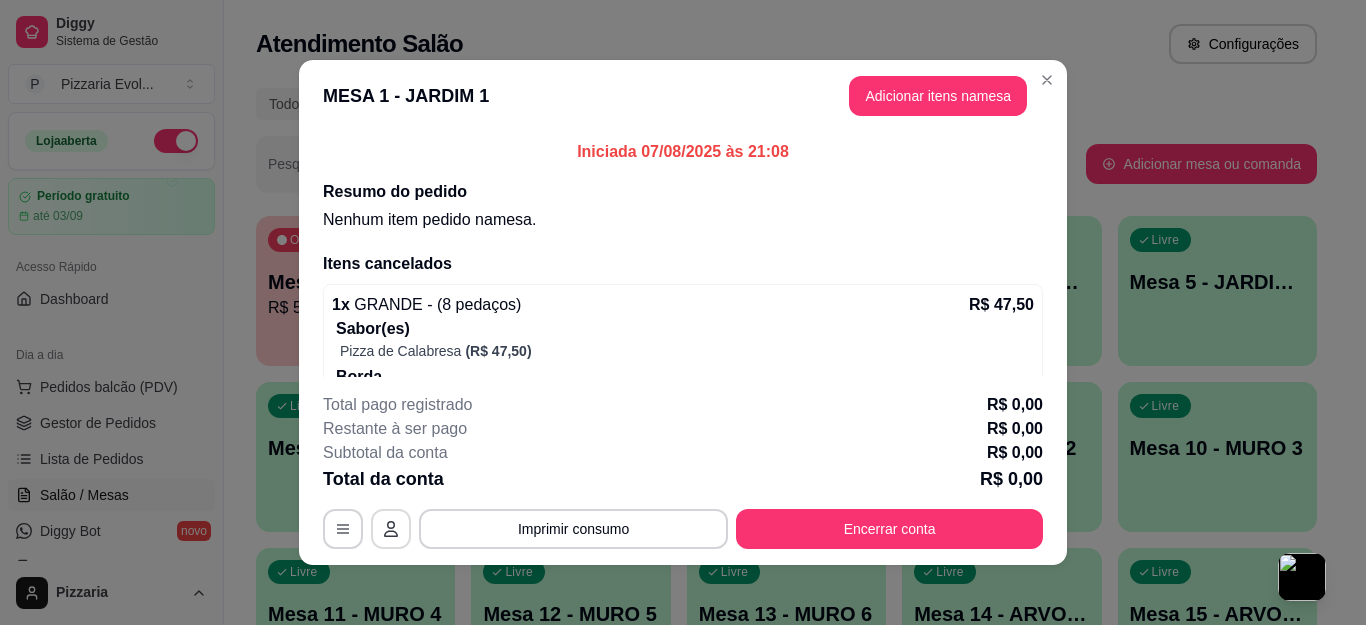 click on "MESA 1 - JARDIM 1 Tempo de permanência: 7 minutos Cod. Segurança: 7359 Qtd. de Pedidos: 1 Clientes da mesa: ** CONSUMO ** ** TOTAL ** Subtotal 0,00 Total 0,00 Imprimir consumo Encerrar conta" at bounding box center (683, 529) 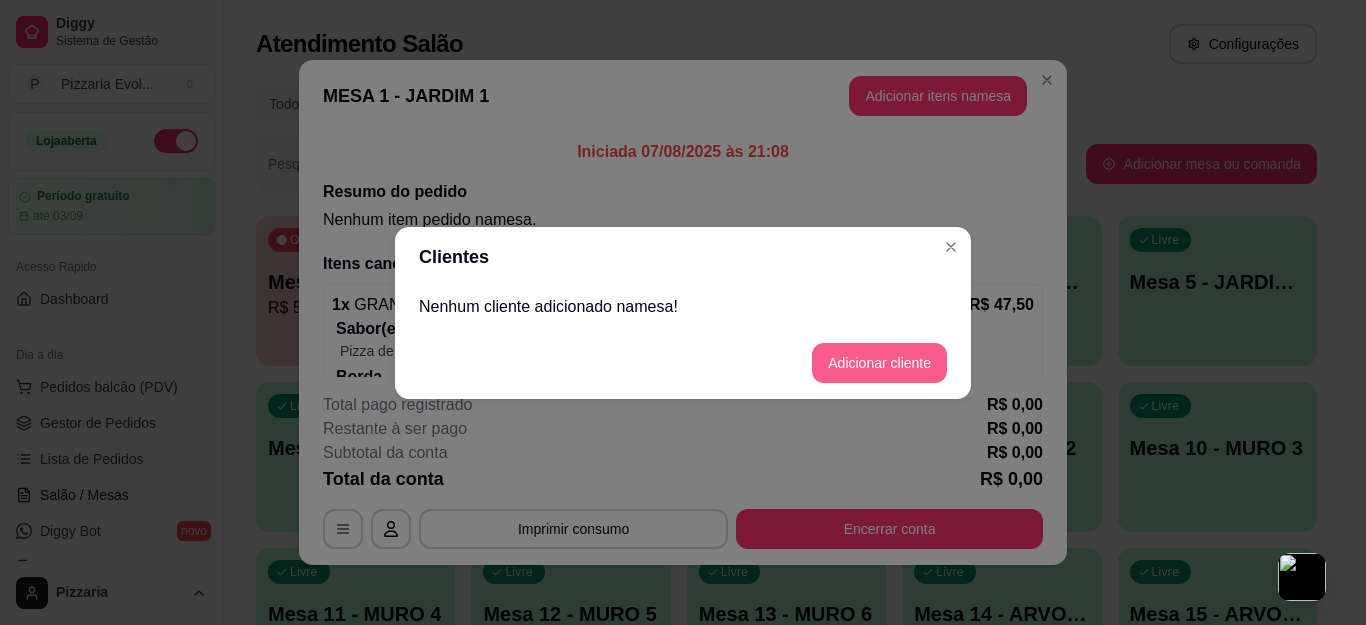 click on "Adicionar cliente" at bounding box center [879, 363] 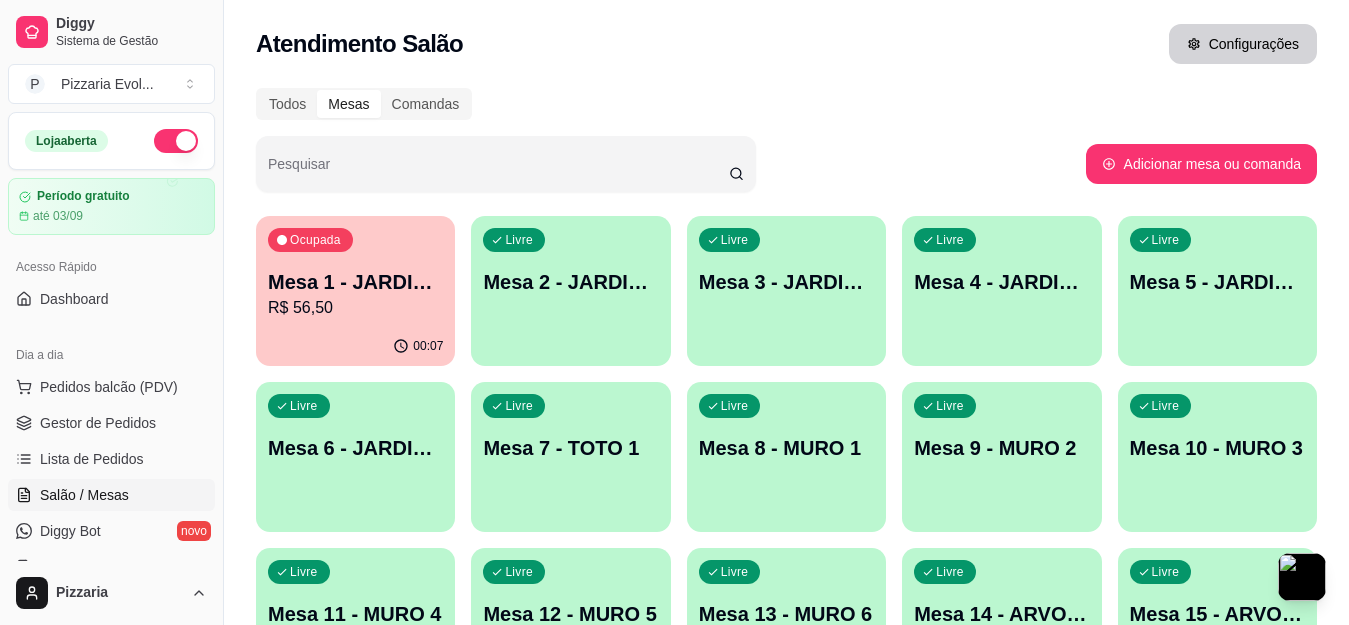 click on "Configurações" at bounding box center [1243, 44] 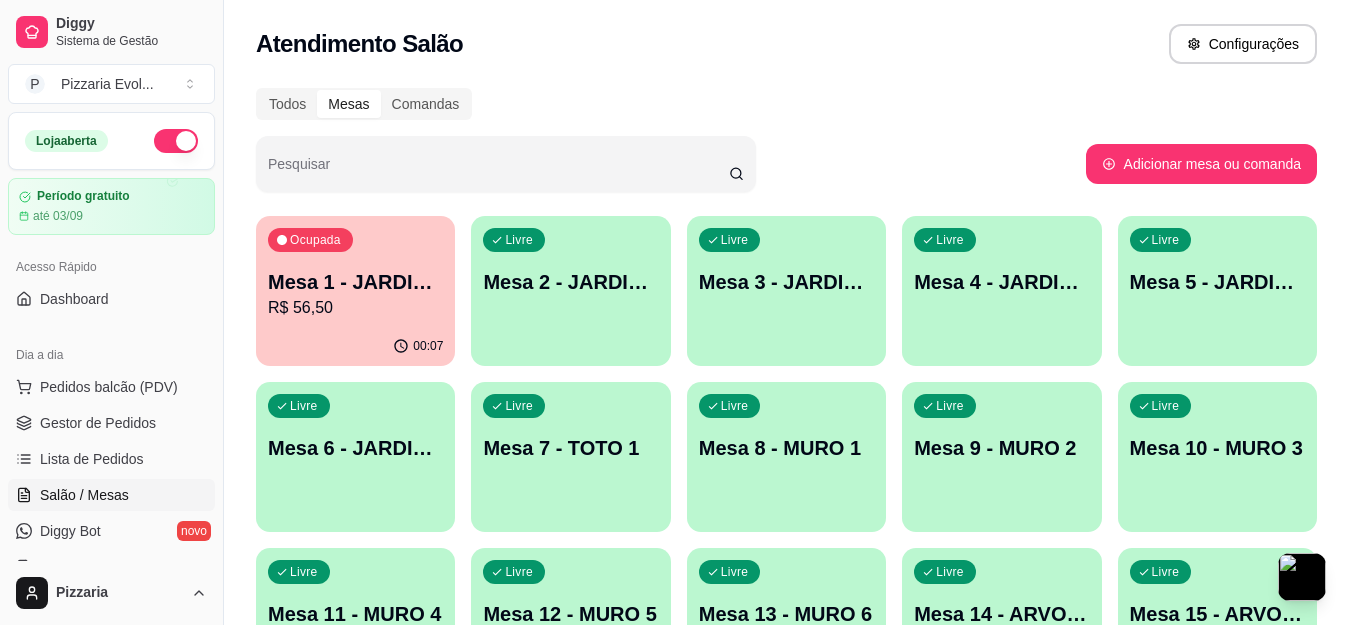 click on "Todos Mesas Comandas Pesquisar Adicionar mesa ou comanda Ocupada Mesa 1 - JARDIM 1 R$ 56,50 00:07 Livre Mesa 2 - JARDIM 2 Livre Mesa 3 - JARDIM 3 Livre Mesa 4 - JARDIM 4 Livre Mesa 5 - JARDIM 5 Livre Mesa 6 - JARDIM 6 Livre Mesa 7 - TOTO 1 Livre Mesa 8 - MURO 1 Livre Mesa 9 - MURO 2 Livre Mesa 10 - MURO 3 Livre Mesa 11 - MURO 4 Livre Mesa 12 - MURO 5 Livre Mesa 13 - MURO 6 Livre Mesa 14 - ARVORE 1 Livre Mesa 15 - ARVORE 2 Livre Mesa 16 - ARVORE 3 Livre Mesa 17 - RUA 1 Livre Mesa 18 - CENTRAL 1 Livre Mesa 19 - CENTRAL 2 Livre Mesa 21 - CENTRAL 3 Livre Mesa 22 - TERRAÇO 1 Livre Mesa 23 - TERRAÇO 2 Livre Mesa 24 - TERRAÇO 3 Livre Mesa 25 - TERRAÇO 4 Livre Mesa 26 - ESPERA 1 Livre Mesa 27 - ESPERA 2 Livre Mesa 28 - ESPERA 3 Livre Mesa 29 Livre Mesa 30 Livre Mesa TOTO 2-31" at bounding box center [786, 648] 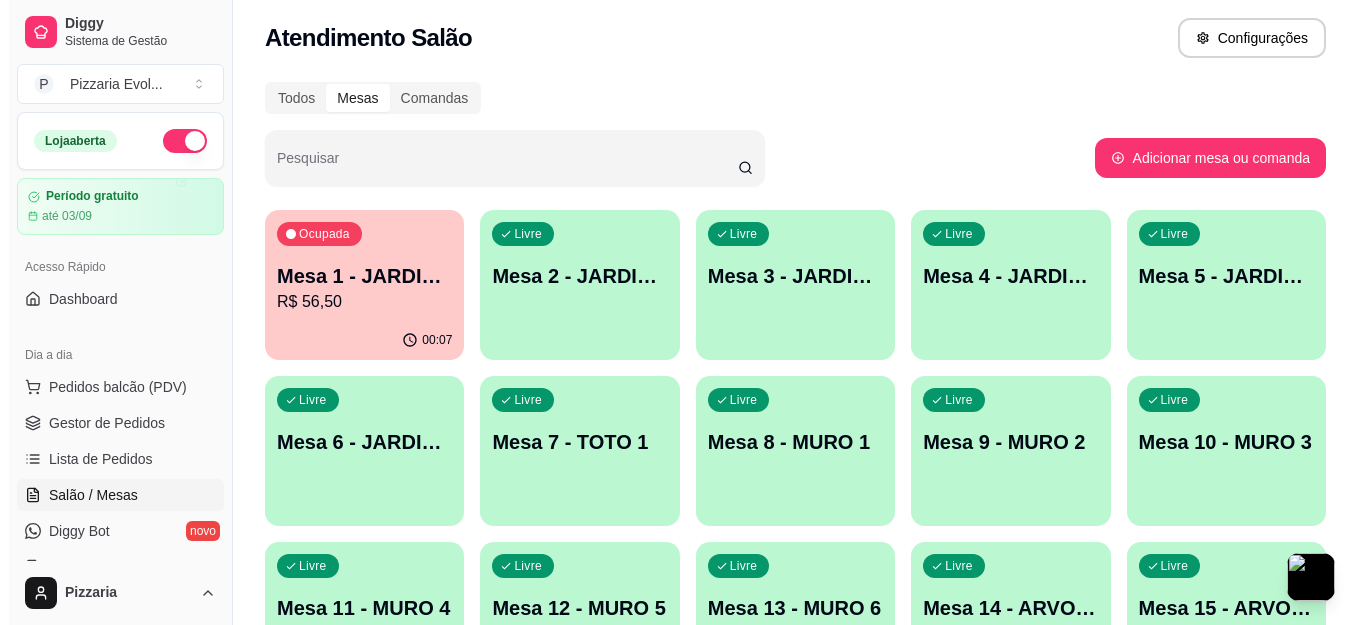 scroll, scrollTop: 0, scrollLeft: 0, axis: both 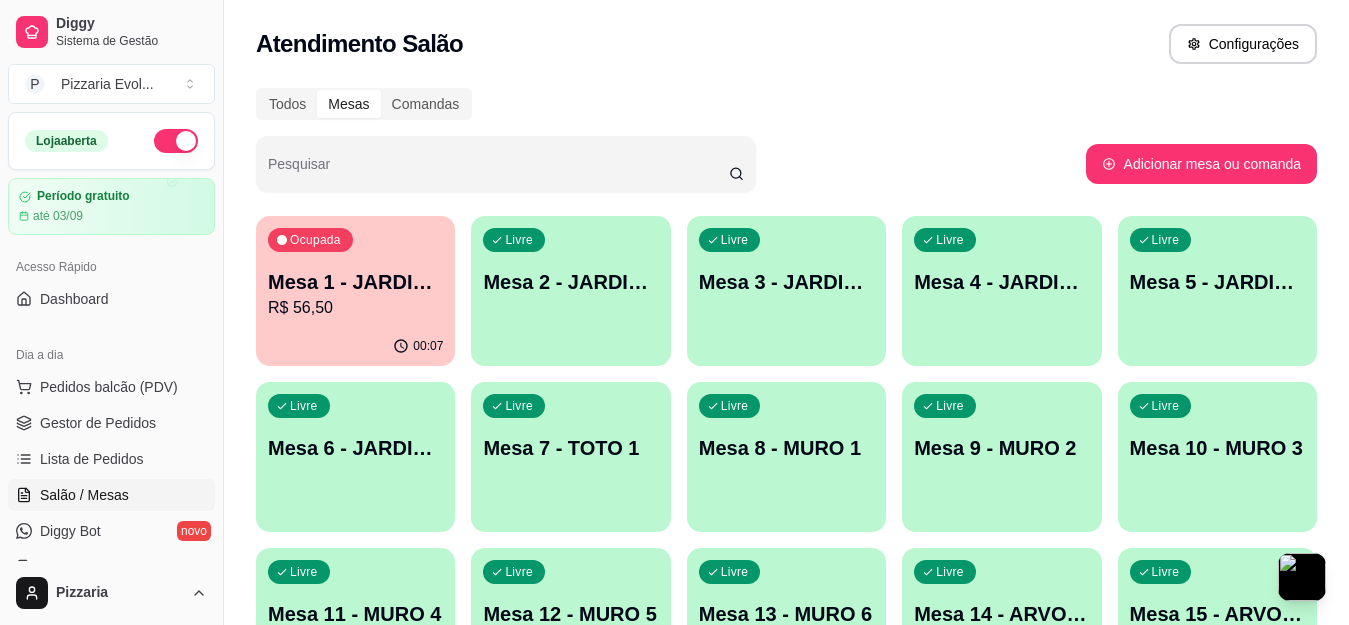 click on "Ocupada" at bounding box center (316, 240) 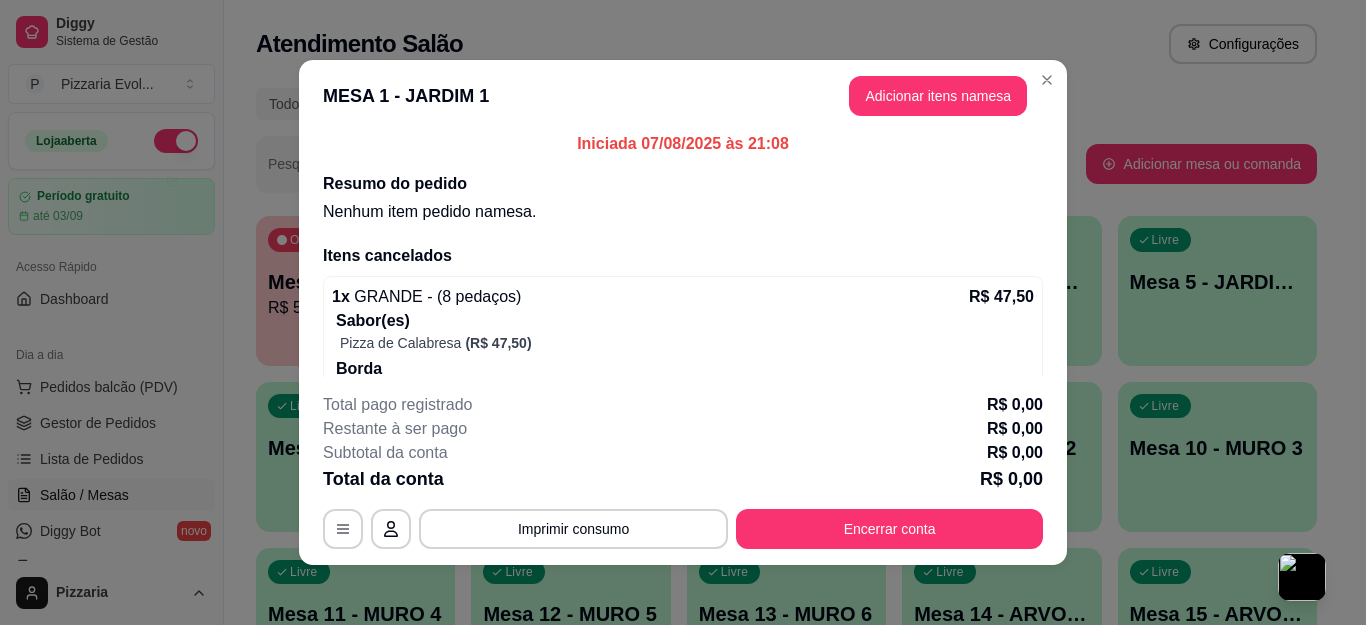 scroll, scrollTop: 4, scrollLeft: 0, axis: vertical 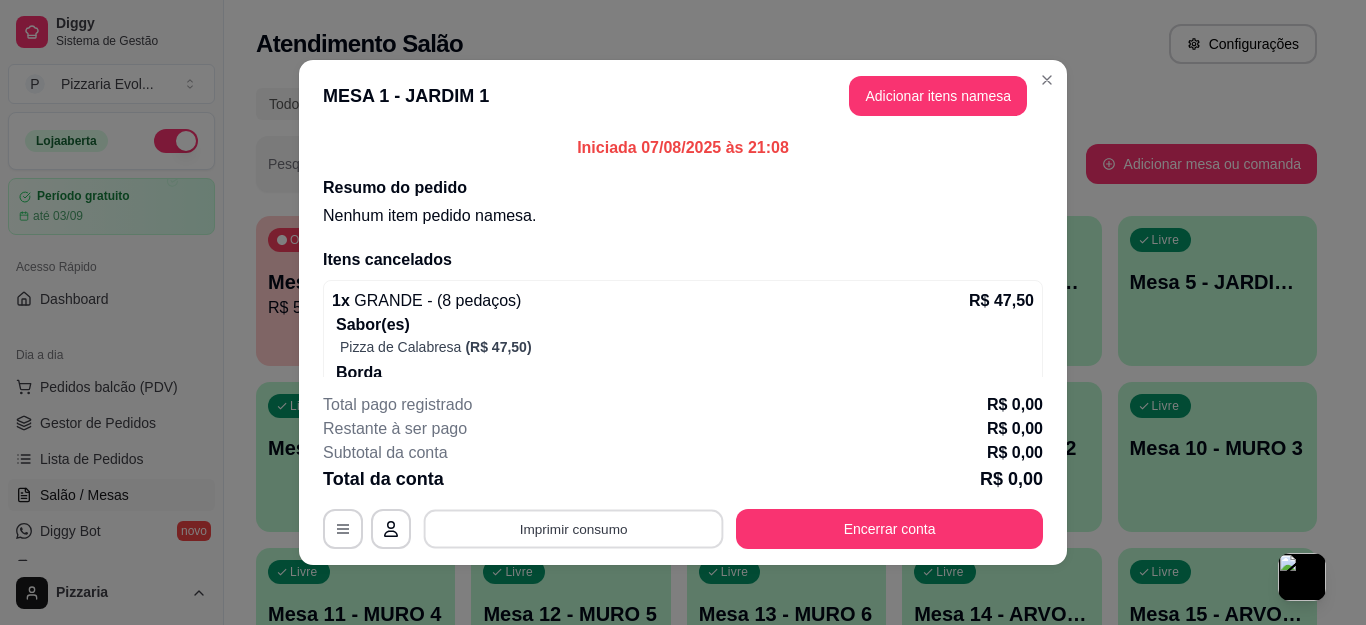 click on "Imprimir consumo" at bounding box center (574, 529) 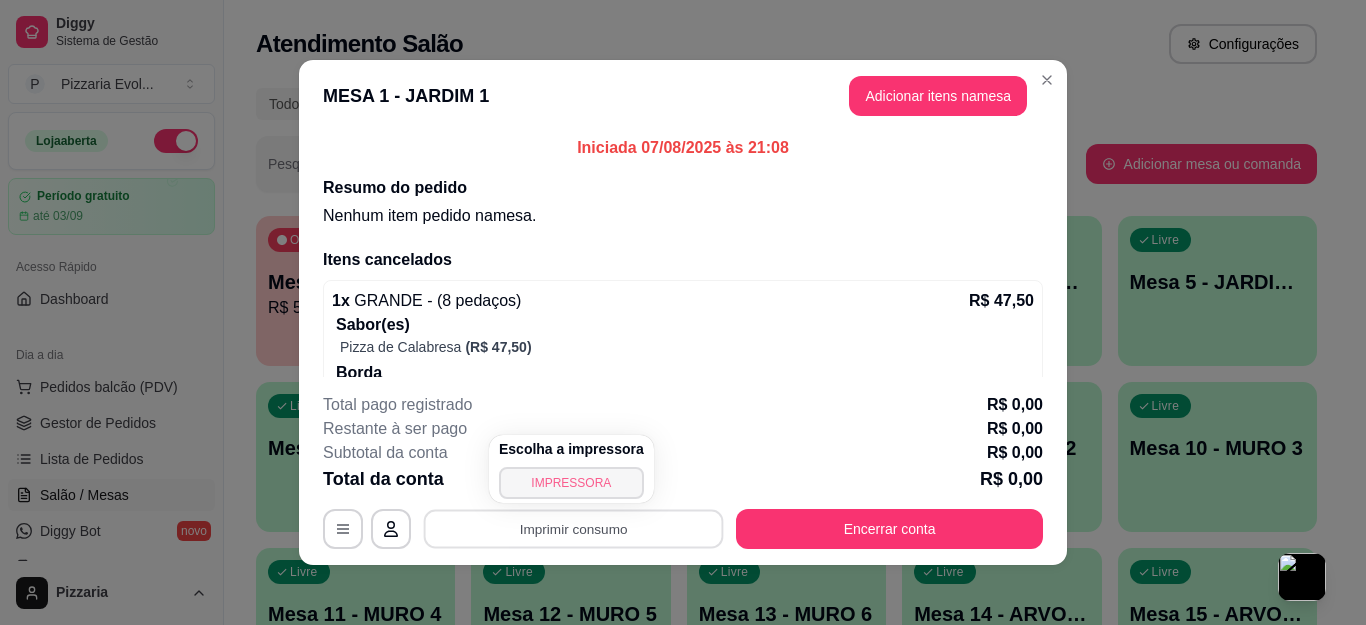 click on "IMPRESSORA" at bounding box center [571, 483] 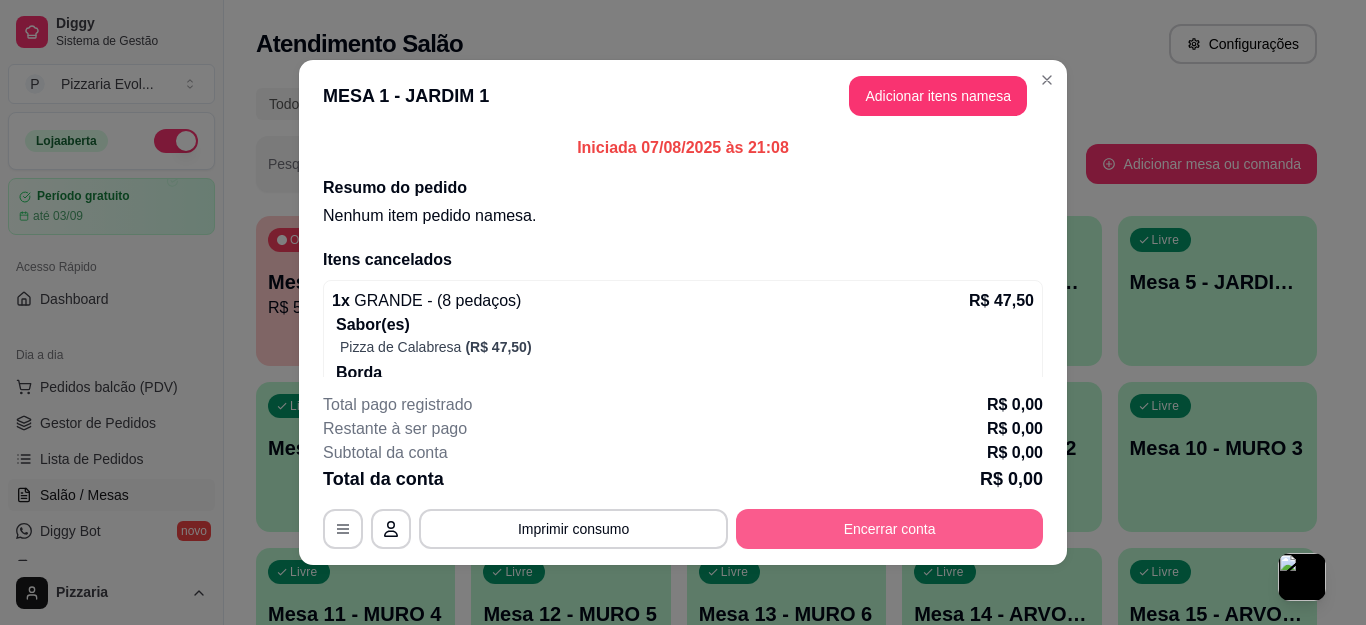 click on "Encerrar conta" at bounding box center [889, 529] 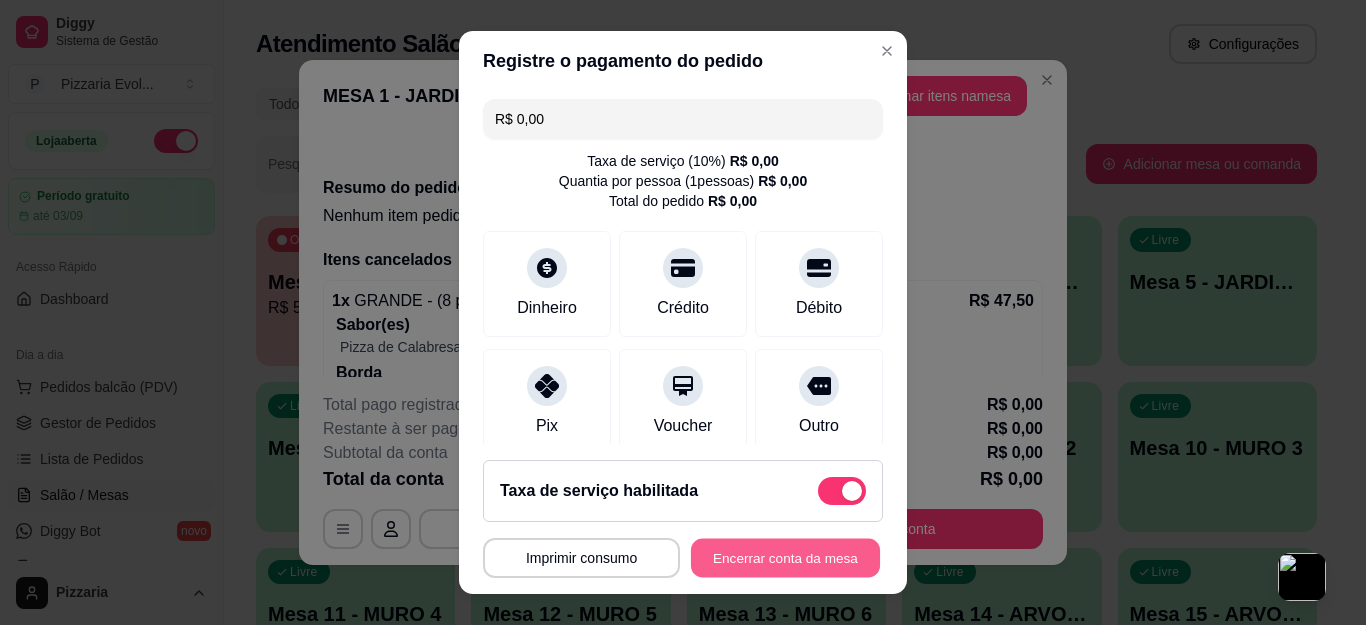 click on "Encerrar conta da mesa" at bounding box center (785, 557) 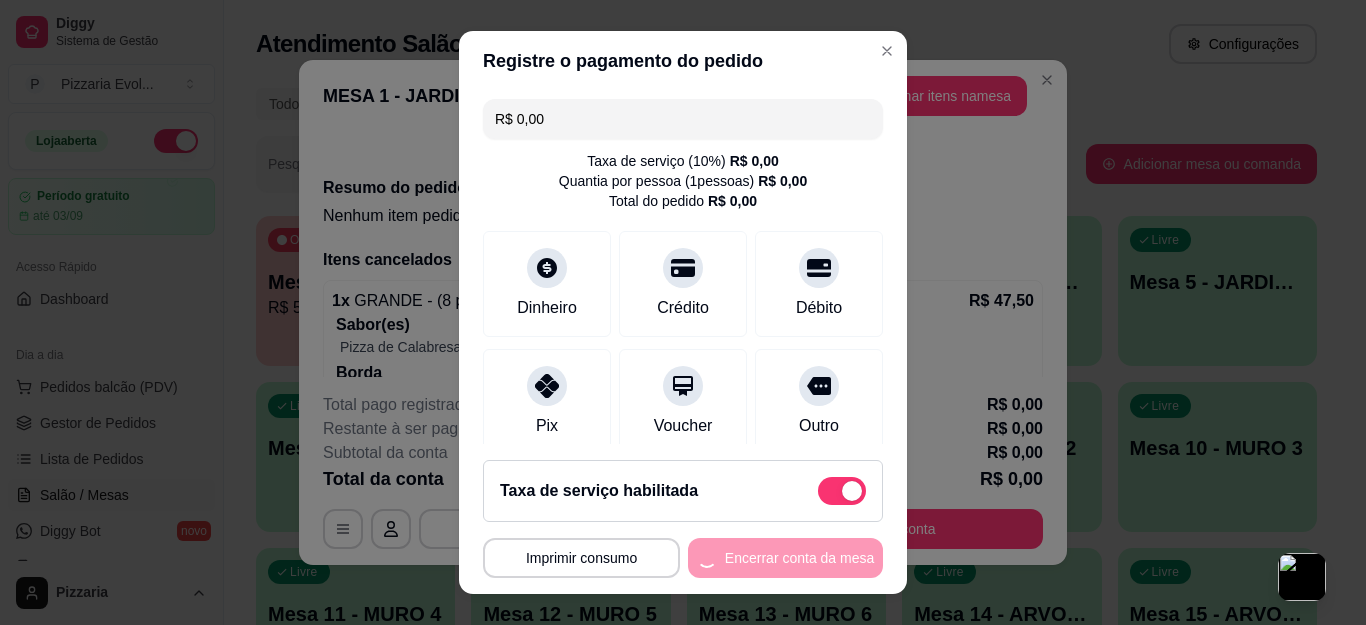 scroll, scrollTop: 0, scrollLeft: 0, axis: both 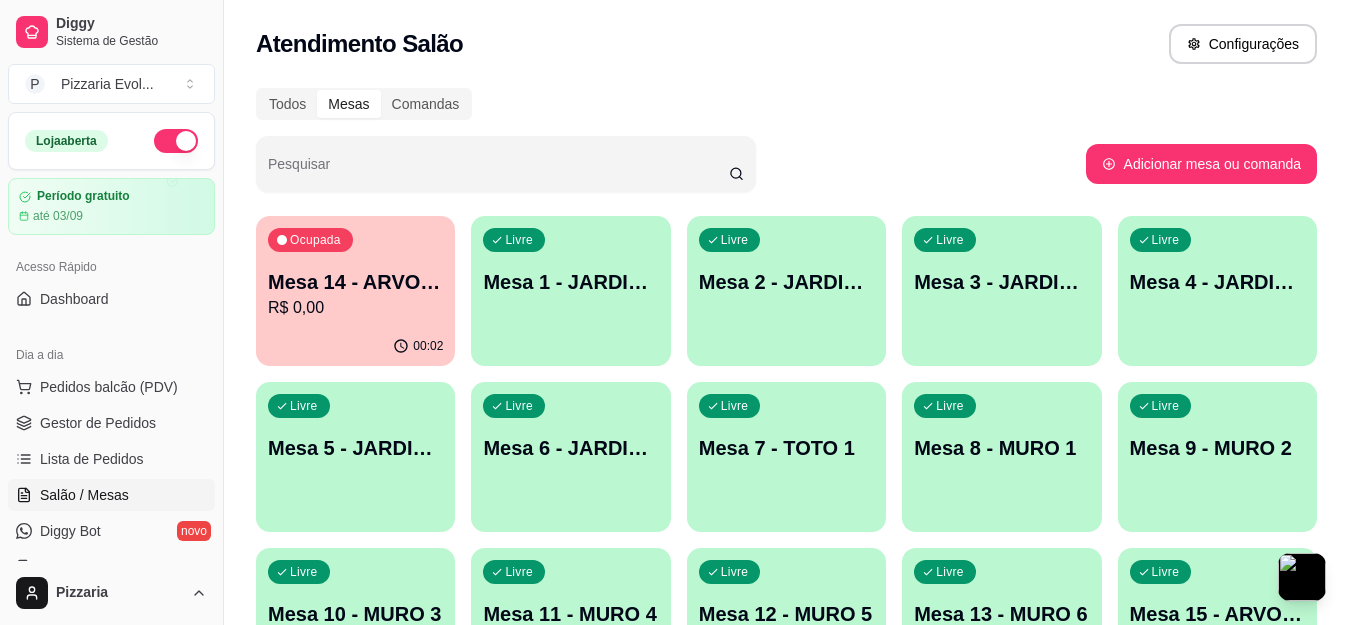 click on "R$ 0,00" at bounding box center [355, 308] 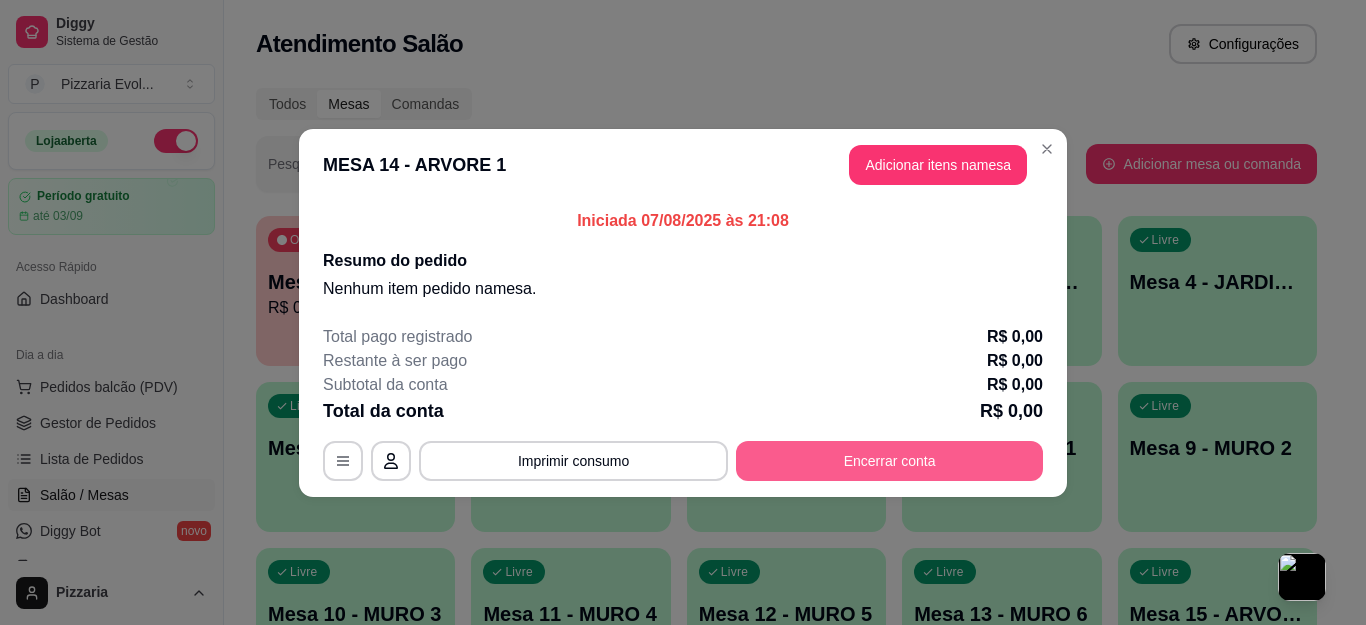 click on "Encerrar conta" at bounding box center (889, 461) 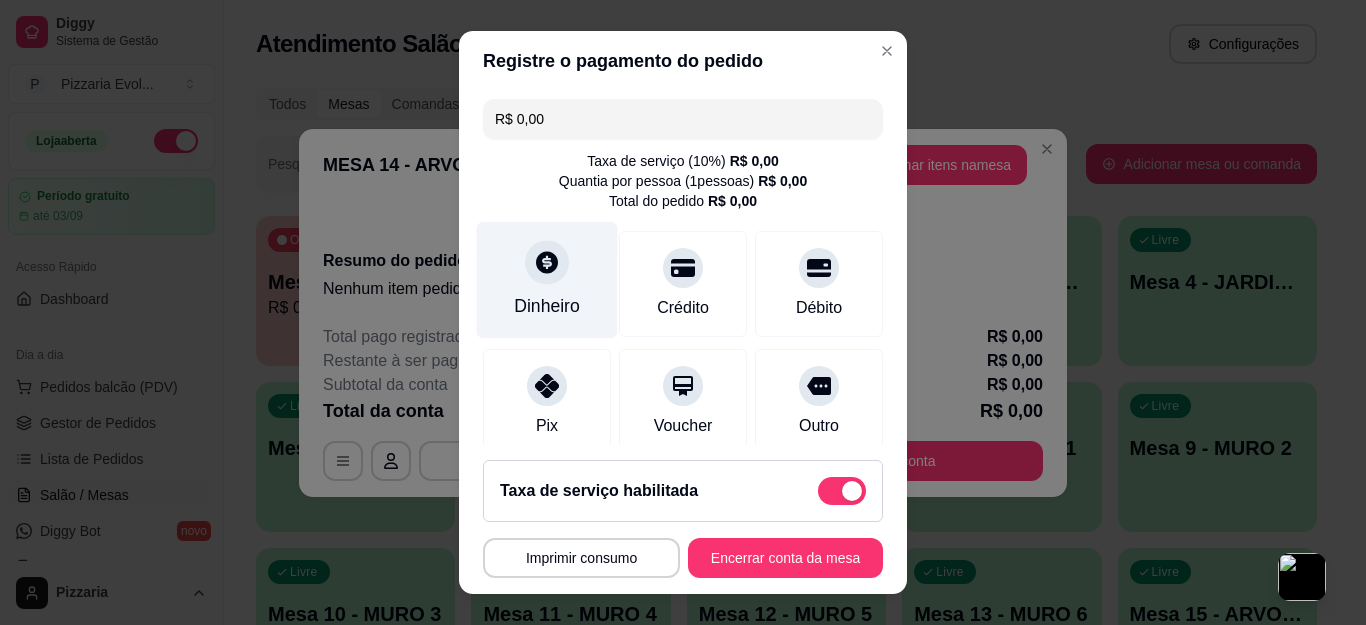 click 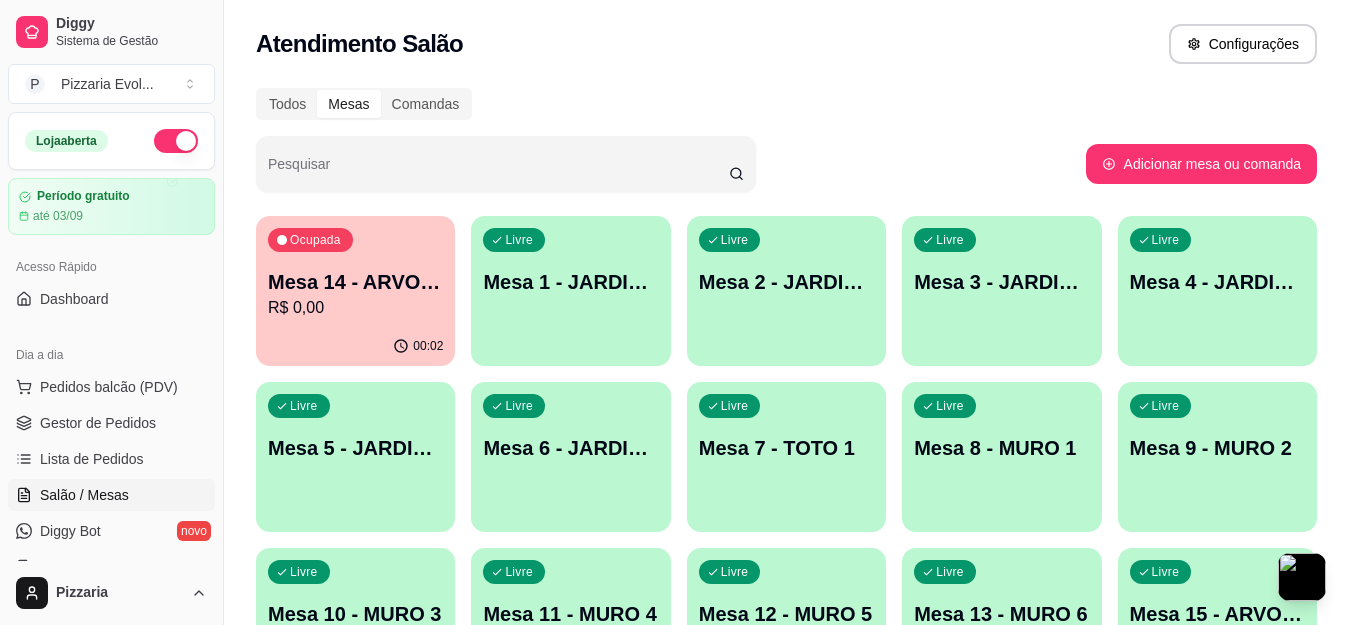 click on "Todos Mesas Comandas Pesquisar Adicionar mesa ou comanda Ocupada Mesa 14 - ARVORE 1 R$ 0,00 00:02 Livre Mesa 1 - JARDIM 1 Livre Mesa 2 - JARDIM 2 Livre Mesa 3 - JARDIM 3 Livre Mesa 4 - JARDIM 4 Livre Mesa 5 - JARDIM 5 Livre Mesa 6 - JARDIM 6 Livre Mesa 7 - TOTO 1 Livre Mesa 8 - MURO 1 Livre Mesa 9 - MURO 2 Livre Mesa 10 - MURO 3 Livre Mesa 11 - MURO 4 Livre Mesa 12 - MURO 5 Livre Mesa 13 - MURO 6 Livre Mesa 15 - ARVORE 2 Livre Mesa 16 - ARVORE 3 Livre Mesa 17 - RUA 1 Livre Mesa 18 - CENTRAL 1 Livre Mesa 19 - CENTRAL 2 Livre Mesa 21 - CENTRAL 3 Livre Mesa 22 - TERRAÇO 1 Livre Mesa 23 - TERRAÇO 2 Livre Mesa 24 - TERRAÇO 3 Livre Mesa 25 - TERRAÇO 4 Livre Mesa 26 - ESPERA 1 Livre Mesa 27 - ESPERA 2 Livre Mesa 28 - ESPERA 3 Livre Mesa 29 Livre Mesa 30 Livre Mesa TOTO 2-31" at bounding box center [786, 648] 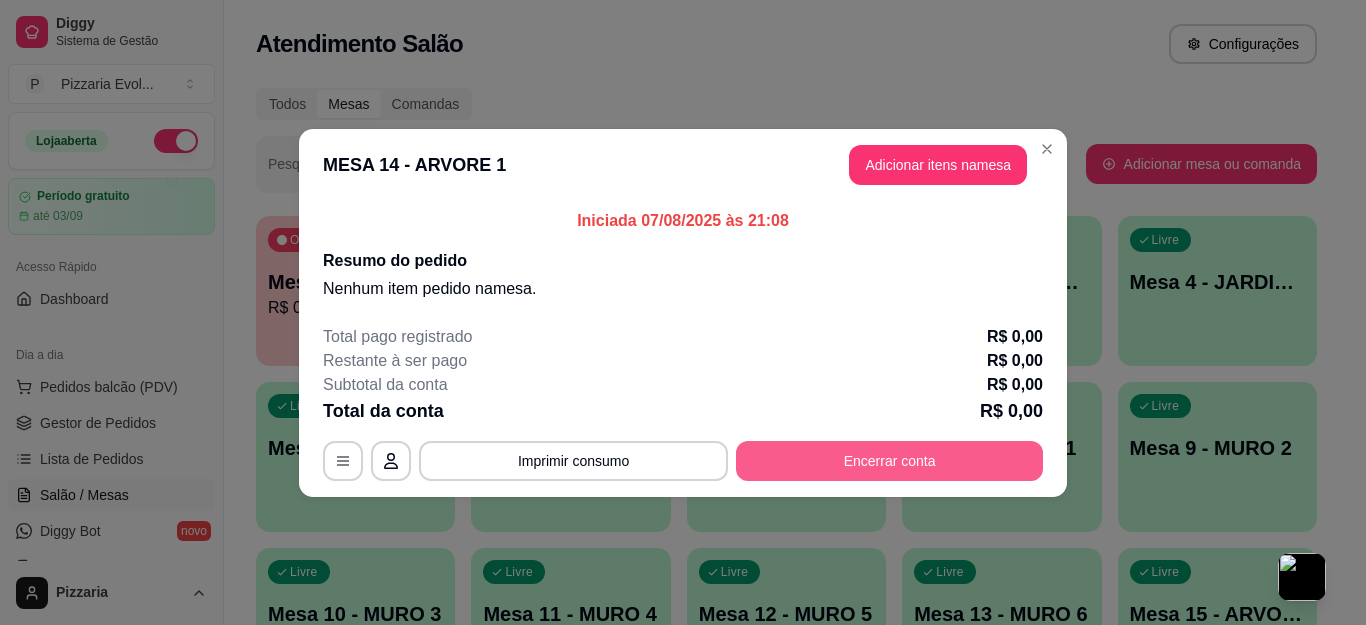 click on "Encerrar conta" at bounding box center (889, 461) 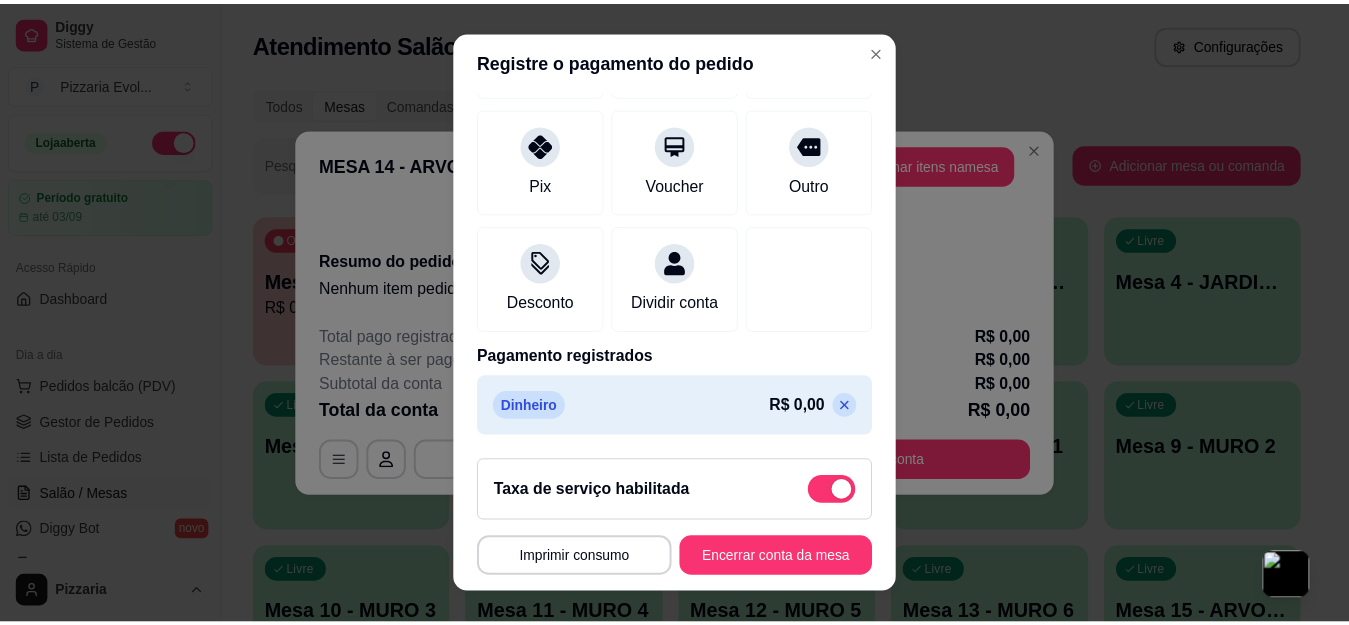 scroll, scrollTop: 265, scrollLeft: 0, axis: vertical 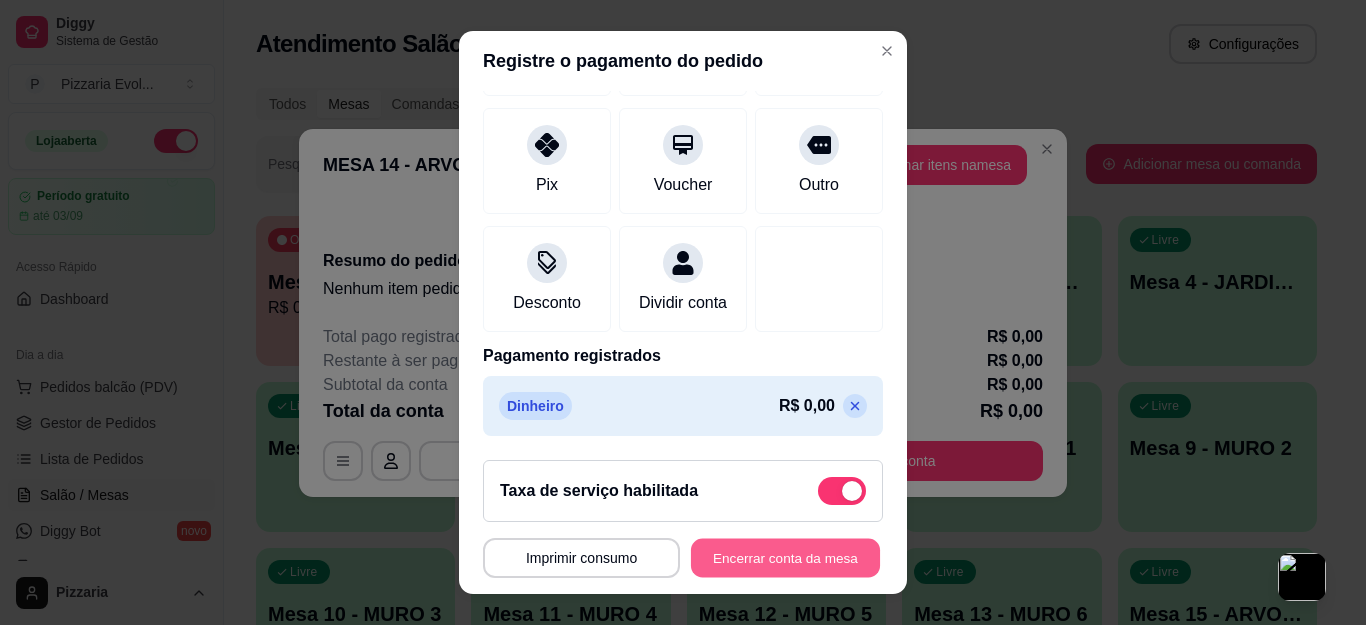 click on "Encerrar conta da mesa" at bounding box center (785, 557) 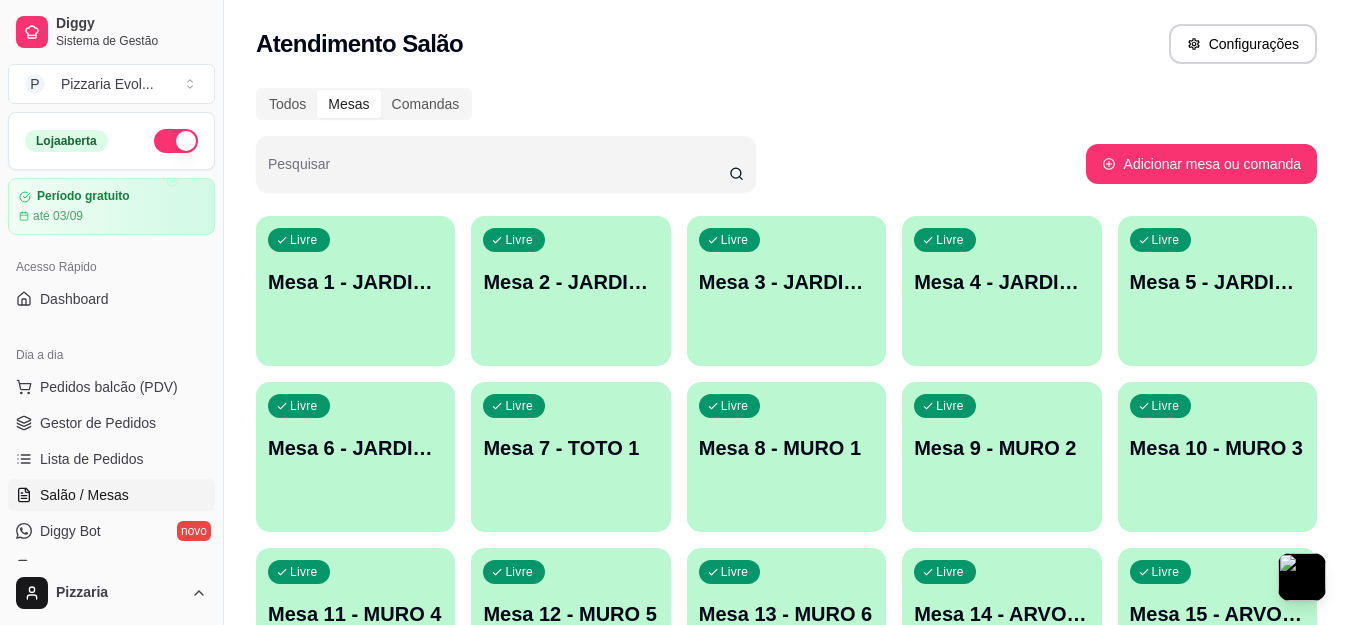 click on "Pesquisar" at bounding box center [671, 164] 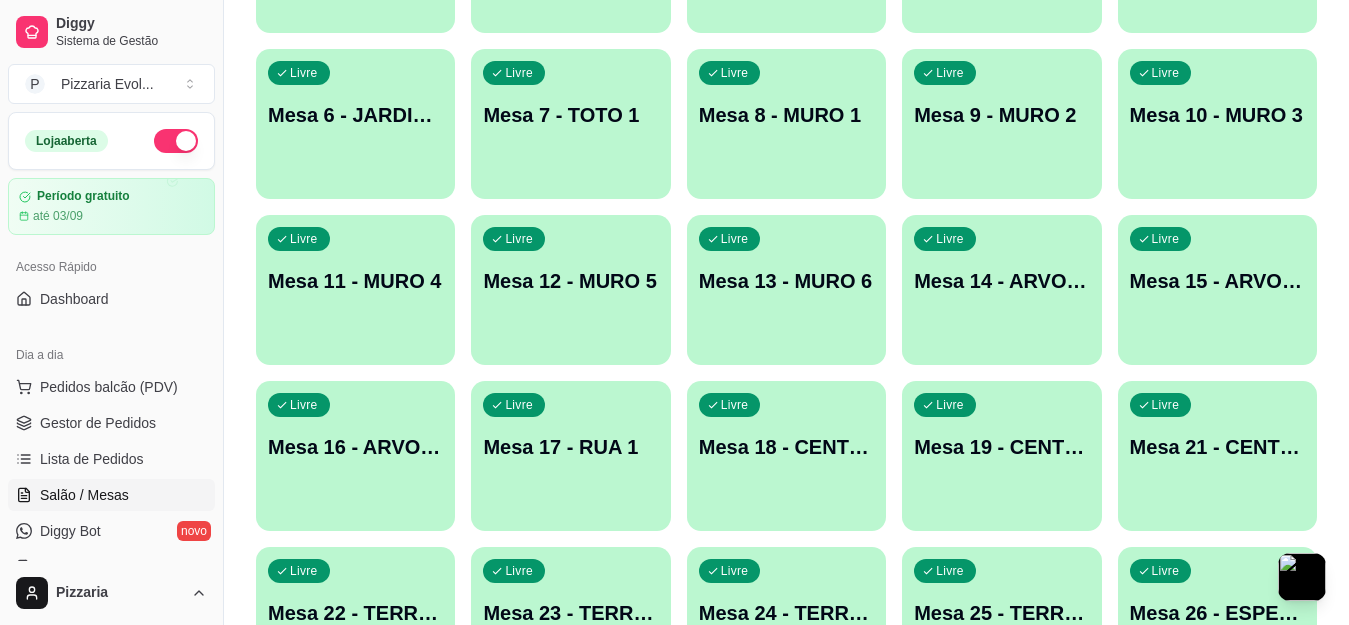 scroll, scrollTop: 252, scrollLeft: 0, axis: vertical 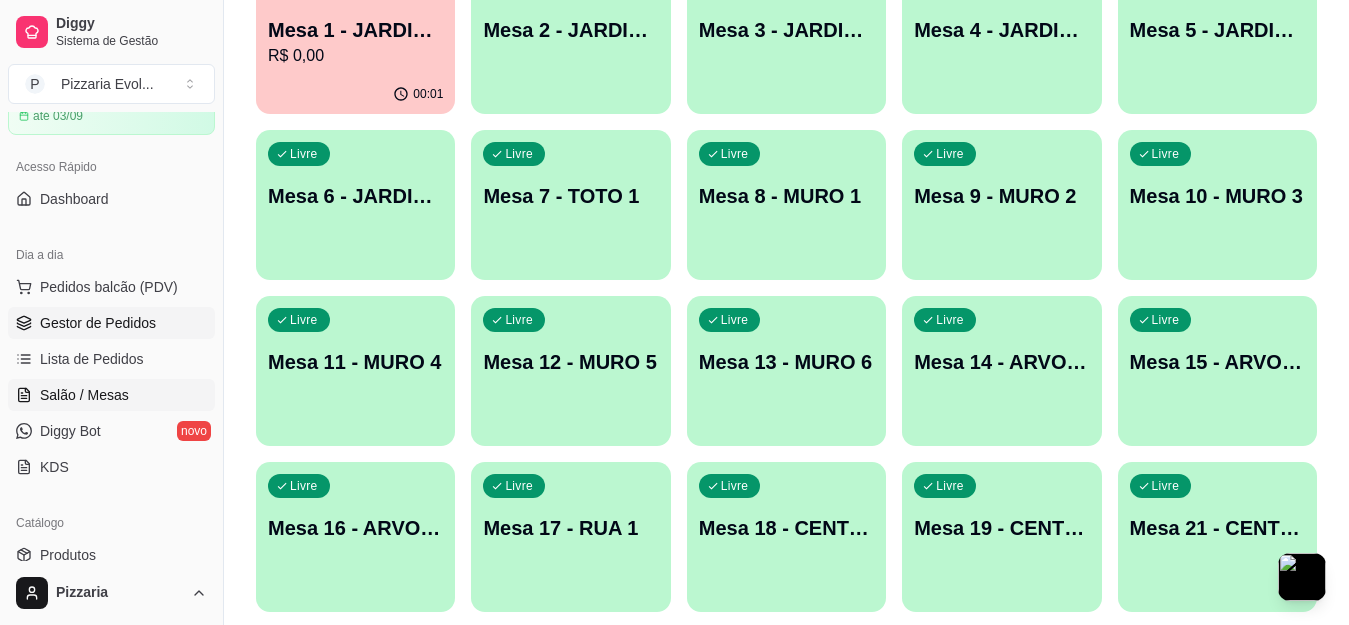 click on "Gestor de Pedidos" at bounding box center [111, 323] 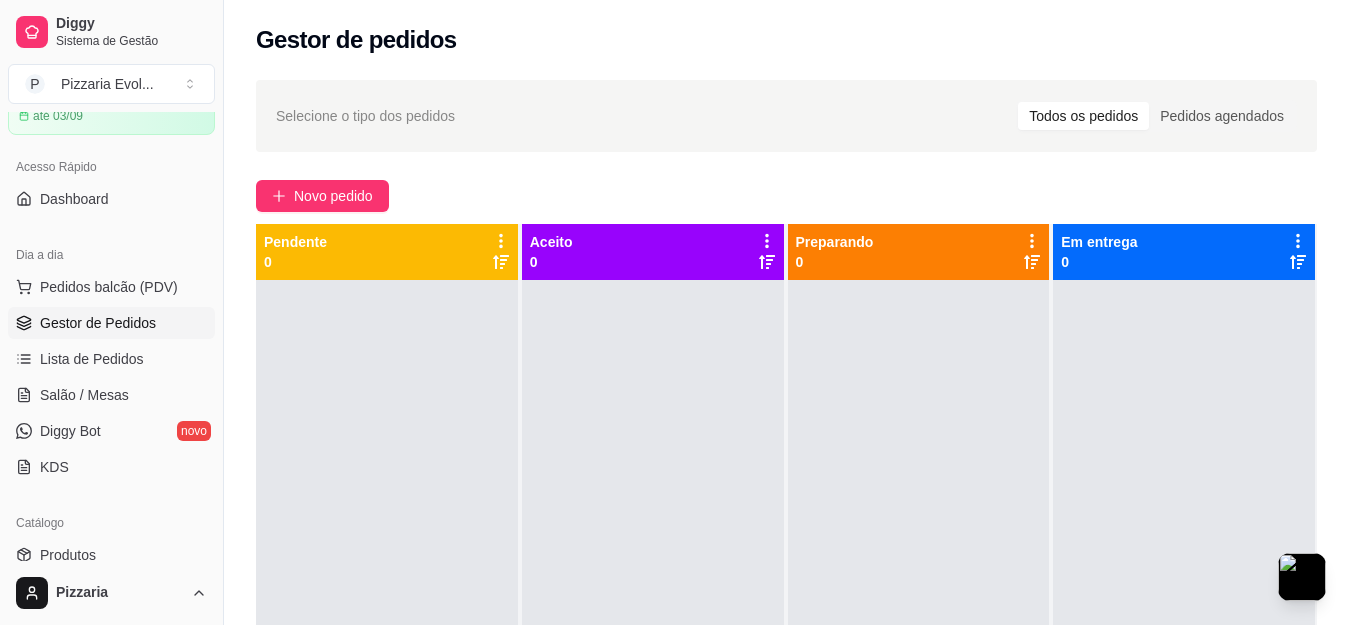 click on "Todos os pedidos" at bounding box center (1083, 116) 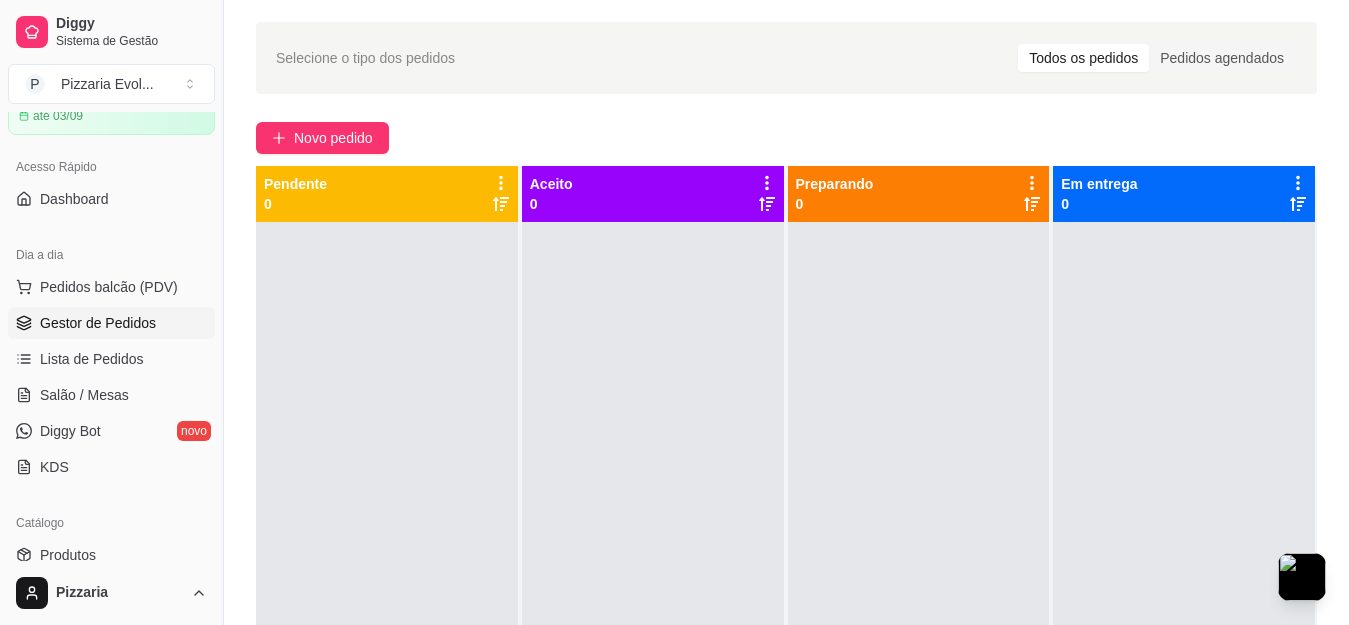 scroll, scrollTop: 100, scrollLeft: 0, axis: vertical 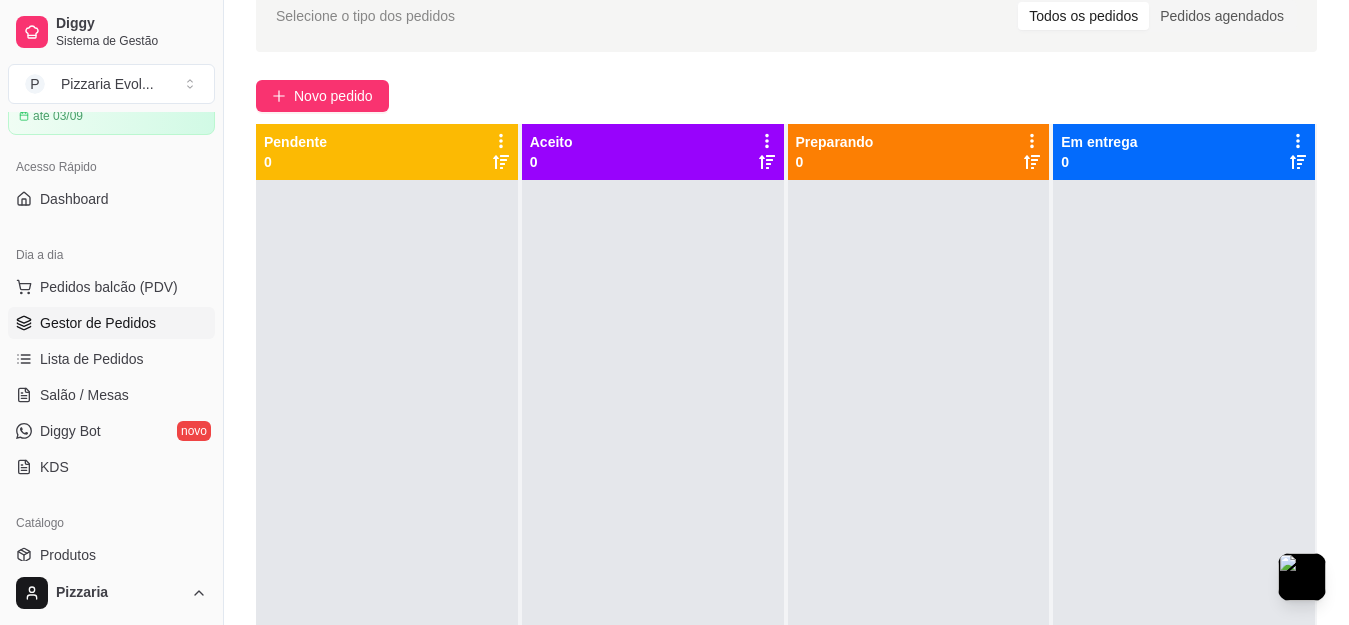 click 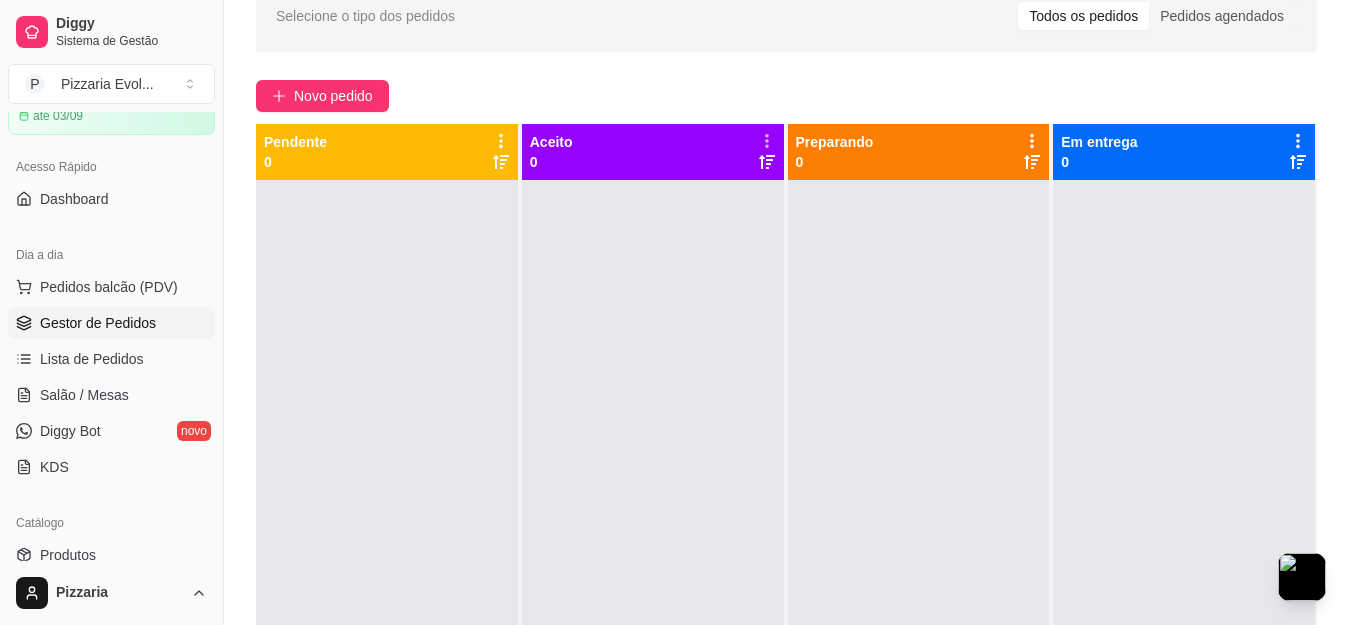 click 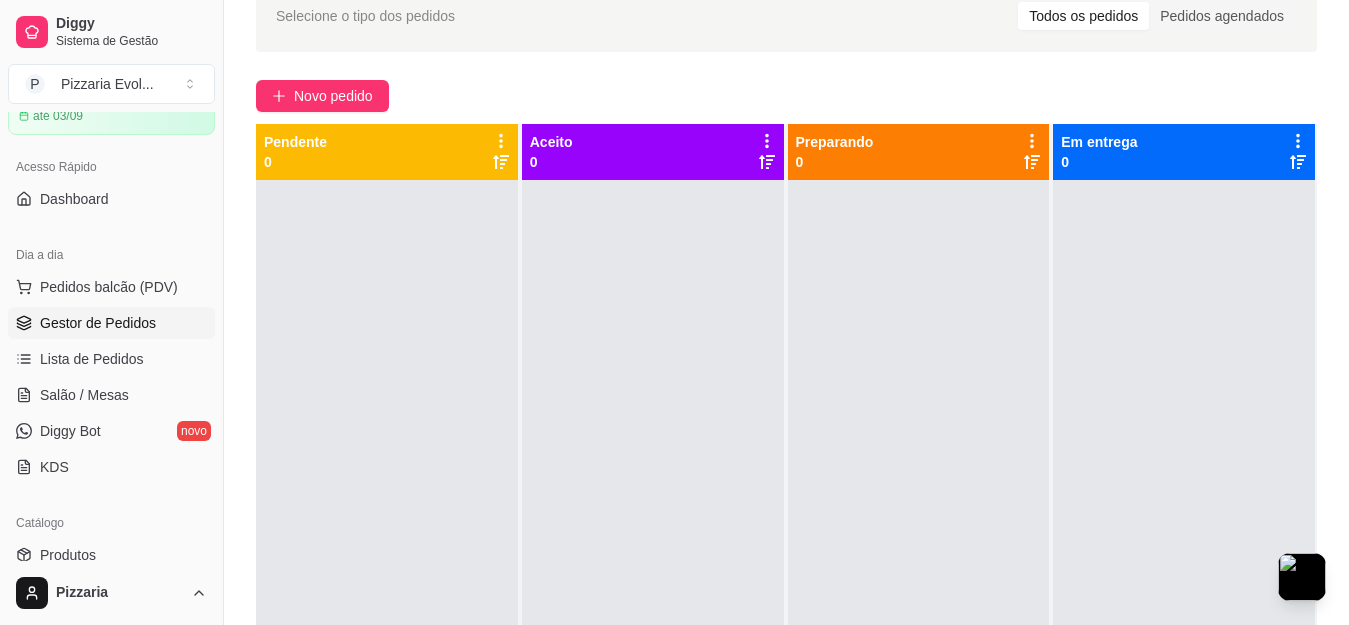 click 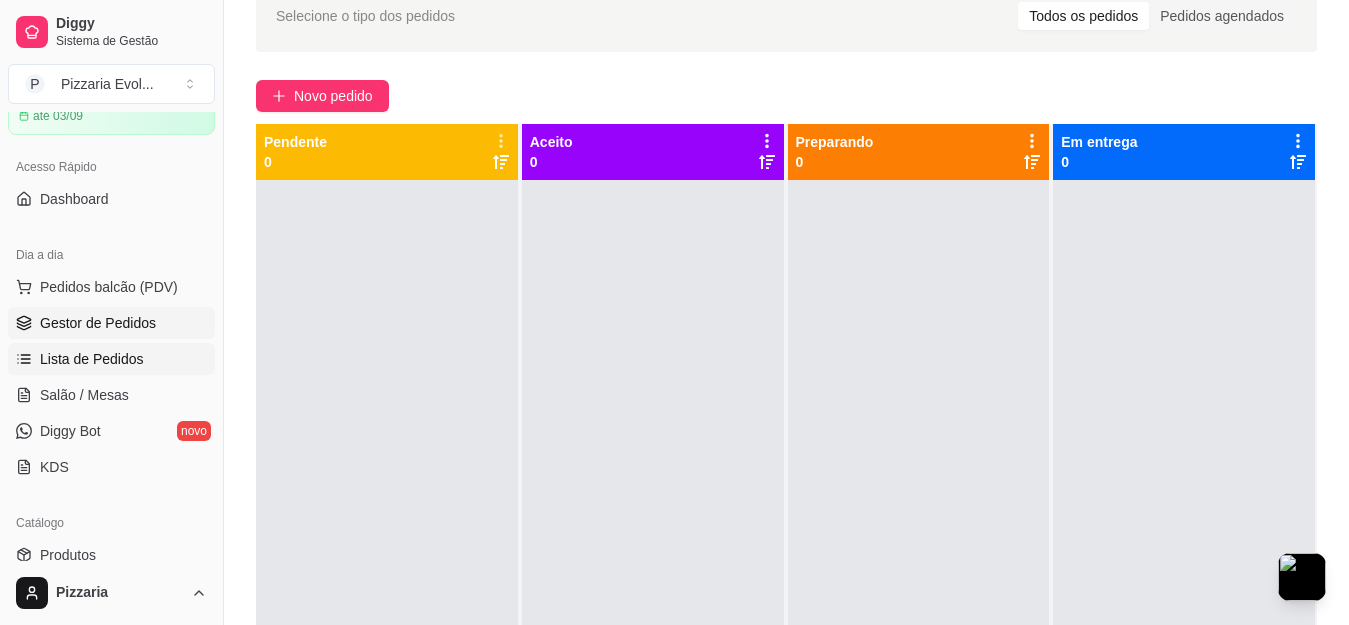 click on "Lista de Pedidos" at bounding box center [92, 359] 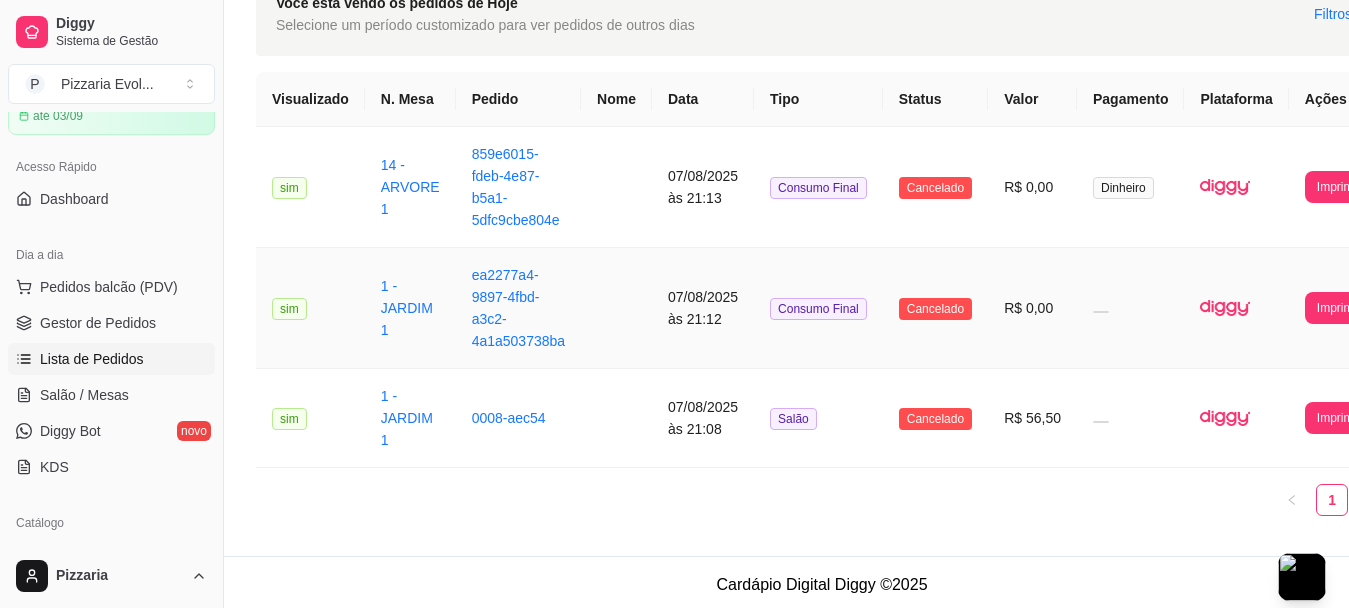 scroll, scrollTop: 113, scrollLeft: 0, axis: vertical 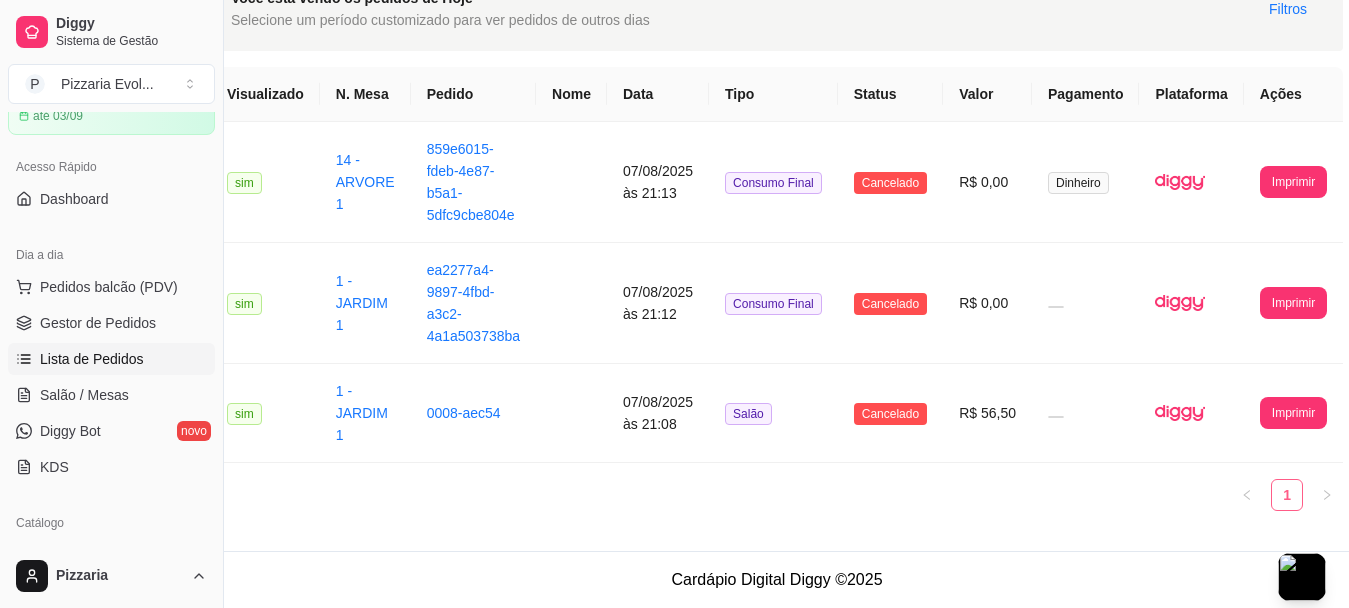 click on "1" at bounding box center (1287, 495) 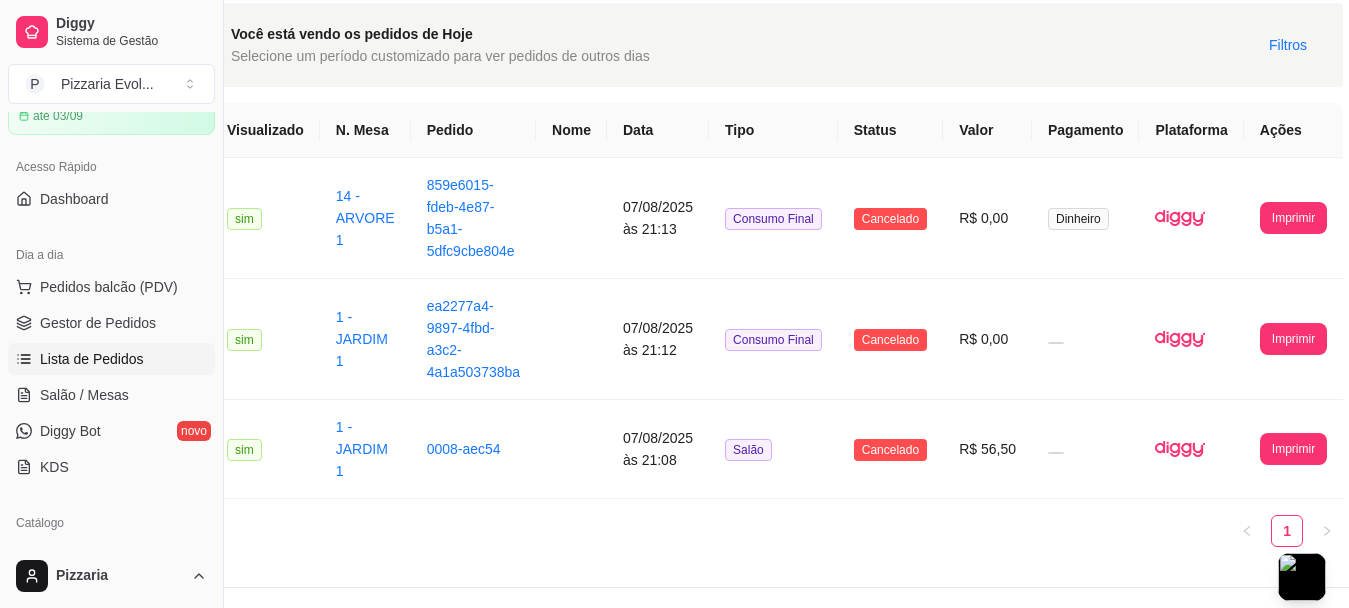 scroll, scrollTop: 13, scrollLeft: 45, axis: both 